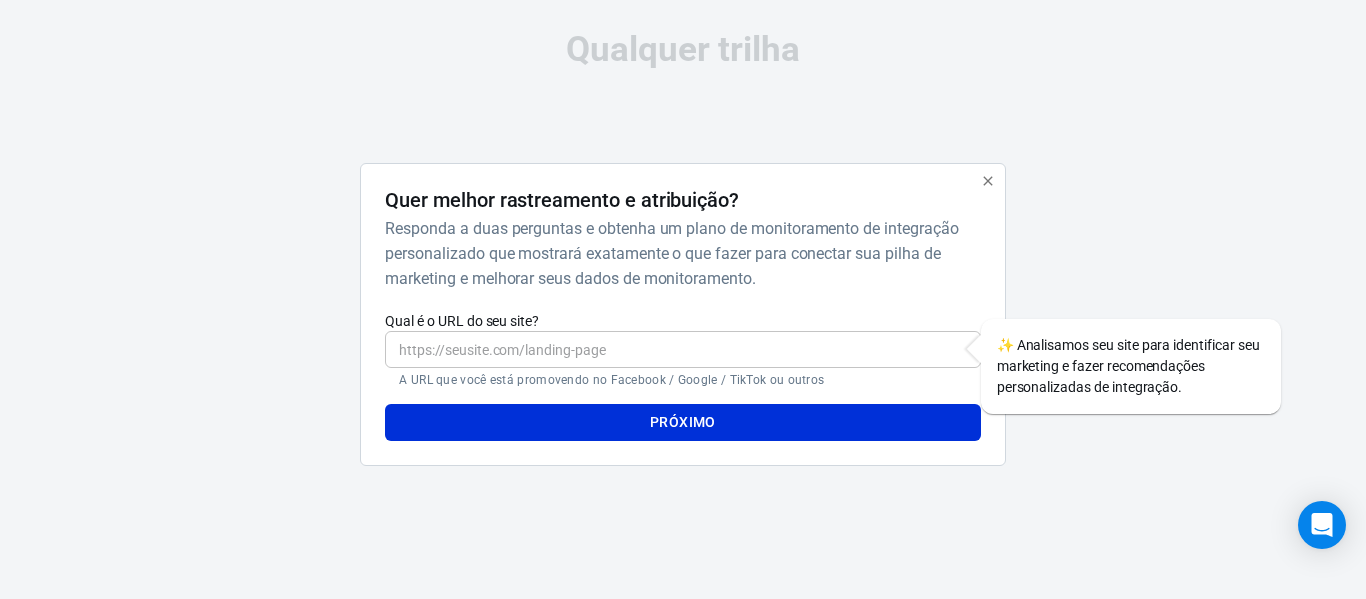 scroll, scrollTop: 0, scrollLeft: 0, axis: both 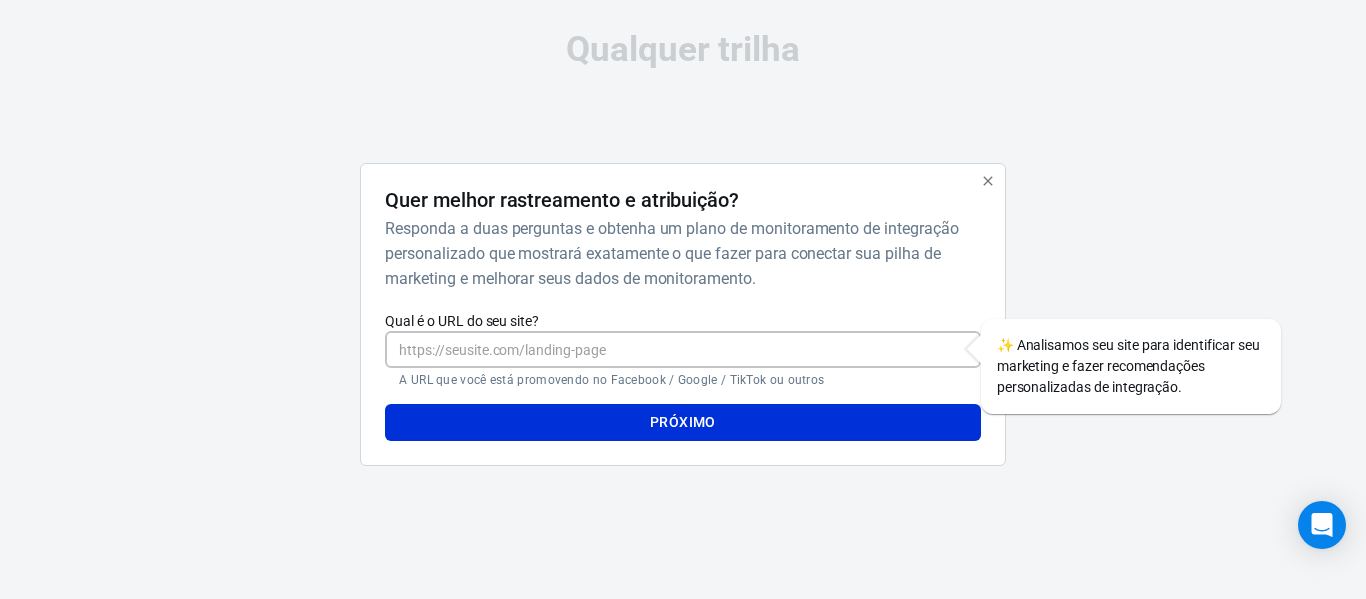 click on "Qual é o URL do seu site?" at bounding box center [682, 349] 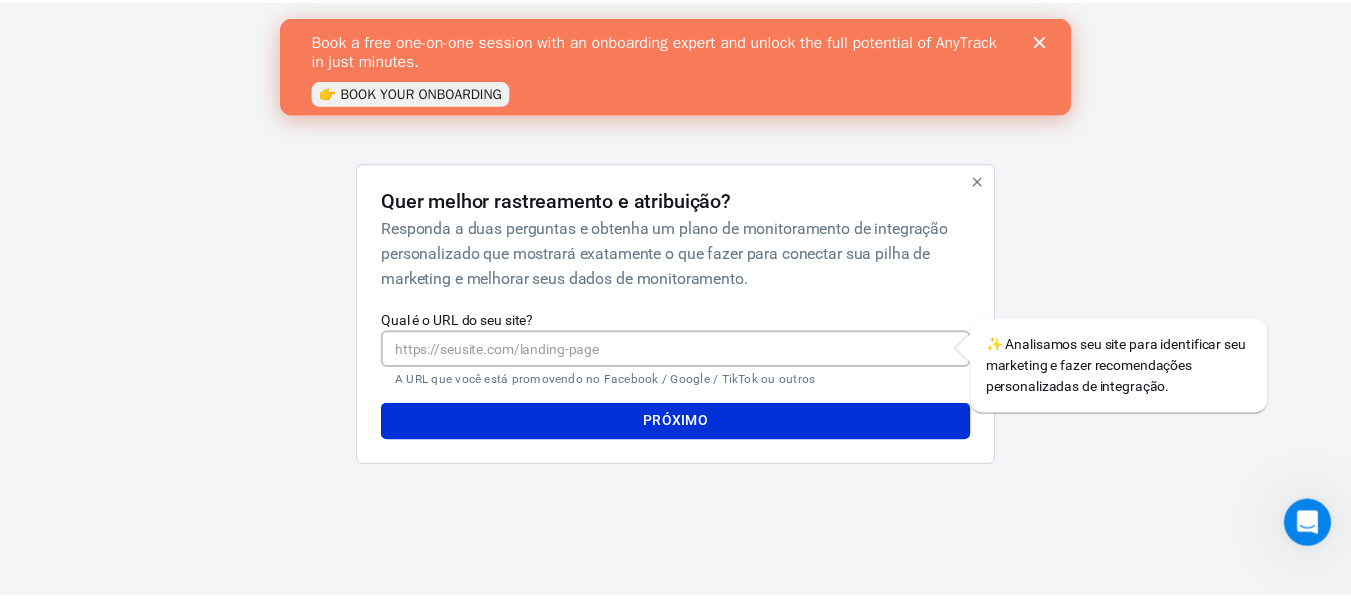 scroll, scrollTop: 0, scrollLeft: 0, axis: both 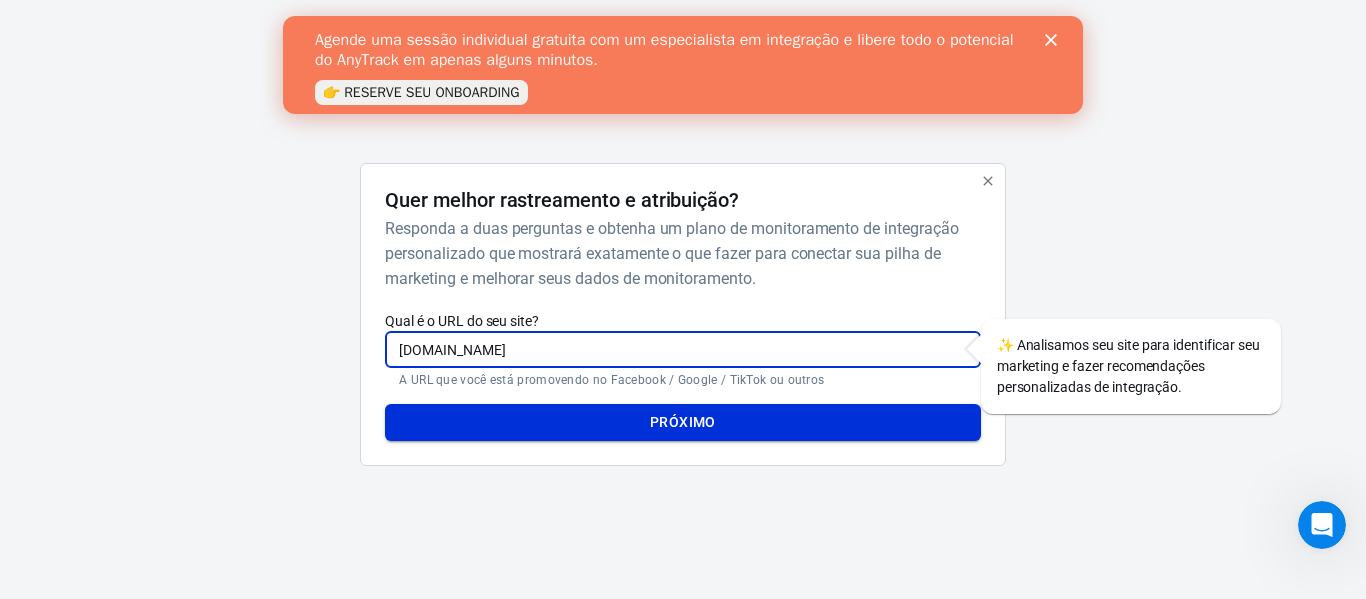 type on "[DOMAIN_NAME]" 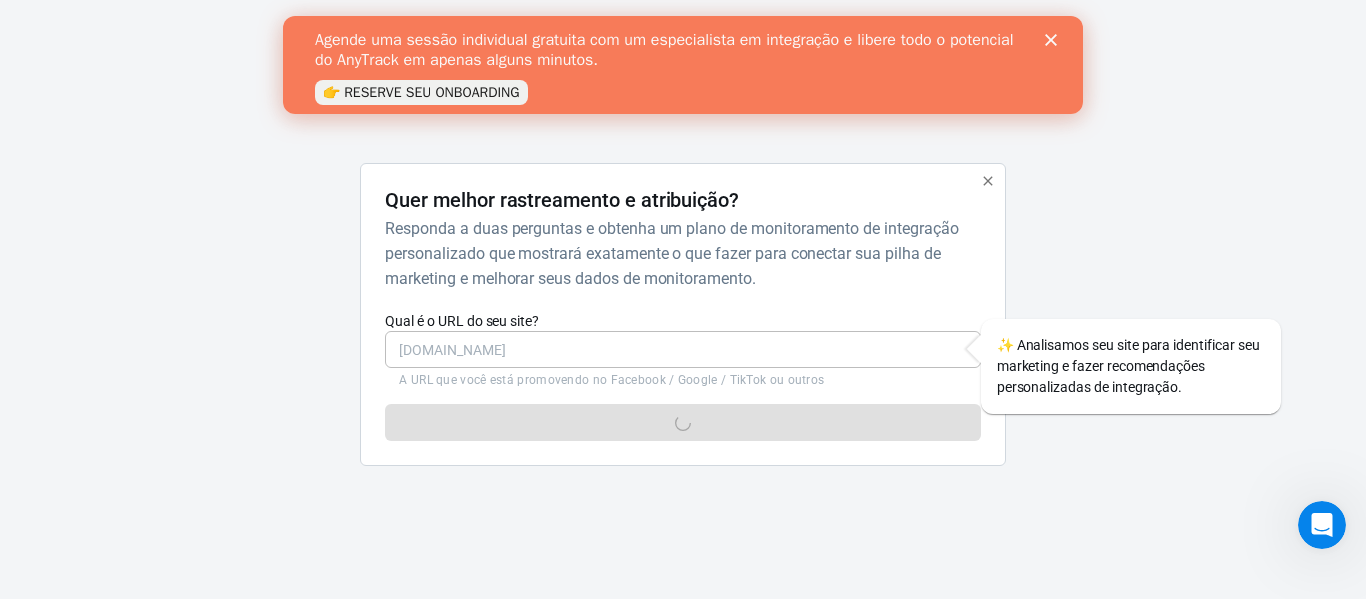 click 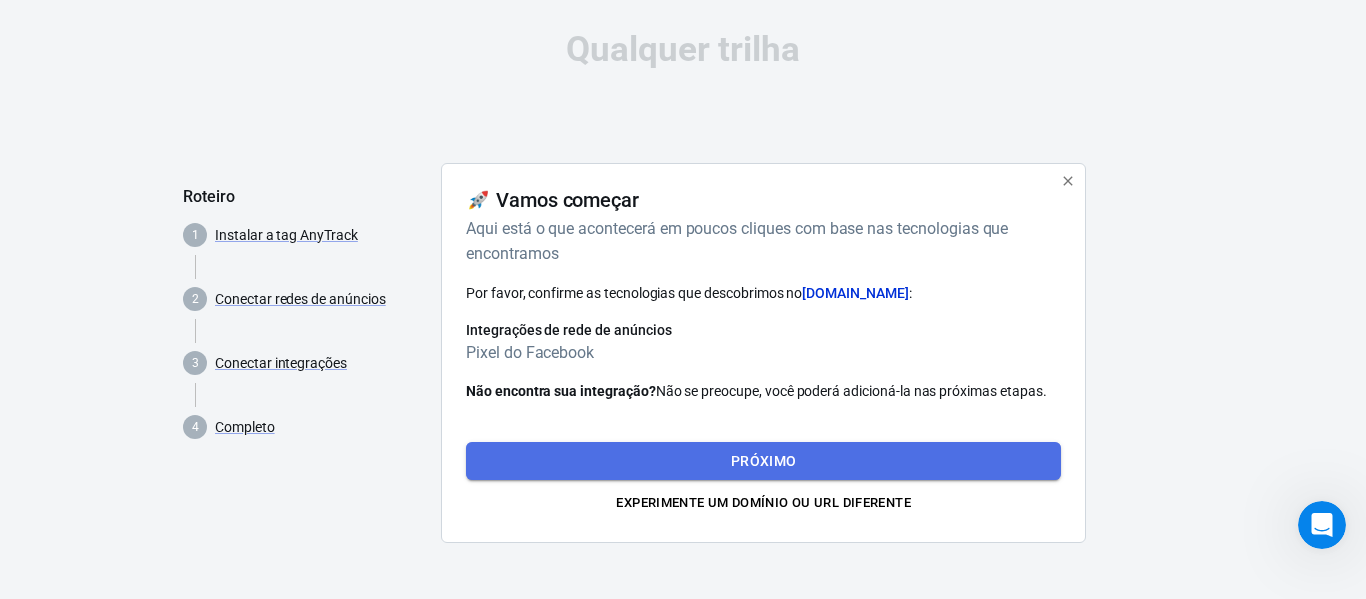 click on "Próximo" at bounding box center (763, 461) 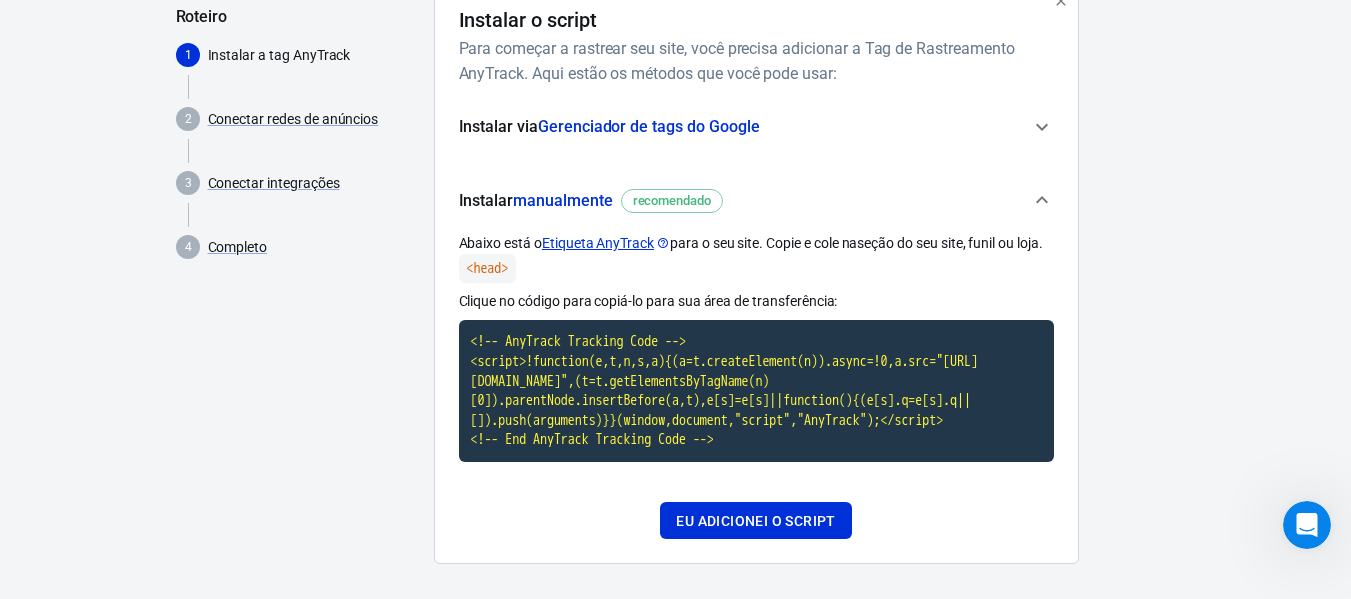 scroll, scrollTop: 212, scrollLeft: 0, axis: vertical 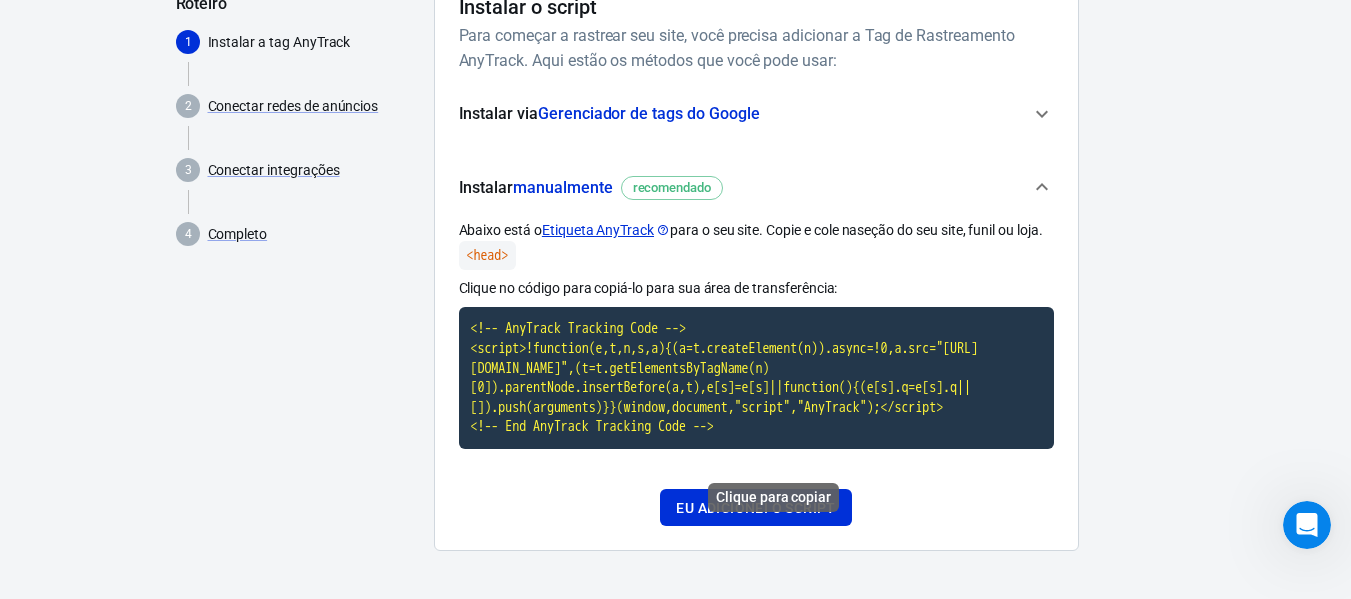 click on "<!-- AnyTrack Tracking Code -->
<script>!function(e,t,n,s,a){(a=t.createElement(n)).async=!0,a.src="[URL][DOMAIN_NAME]",(t=t.getElementsByTagName(n)[0]).parentNode.insertBefore(a,t),e[s]=e[s]||function(){(e[s].q=e[s].q||[]).push(arguments)}}(window,document,"script","AnyTrack");</script>
<!-- End AnyTrack Tracking Code -->" at bounding box center (756, 378) 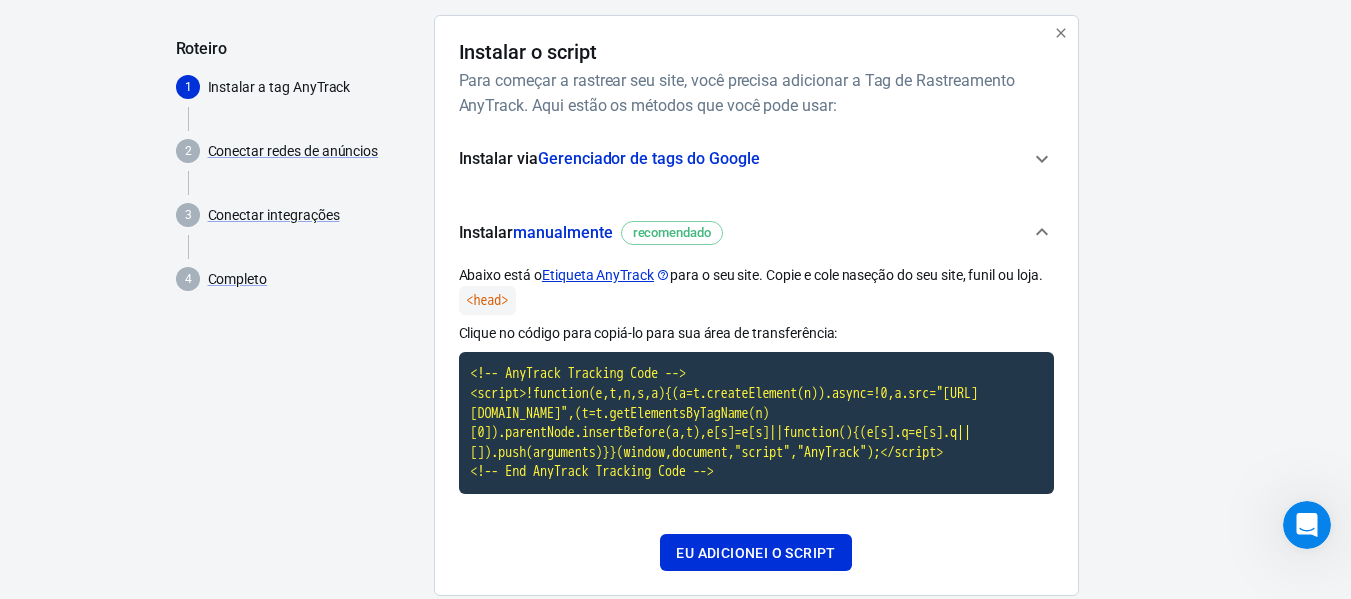 scroll, scrollTop: 92, scrollLeft: 0, axis: vertical 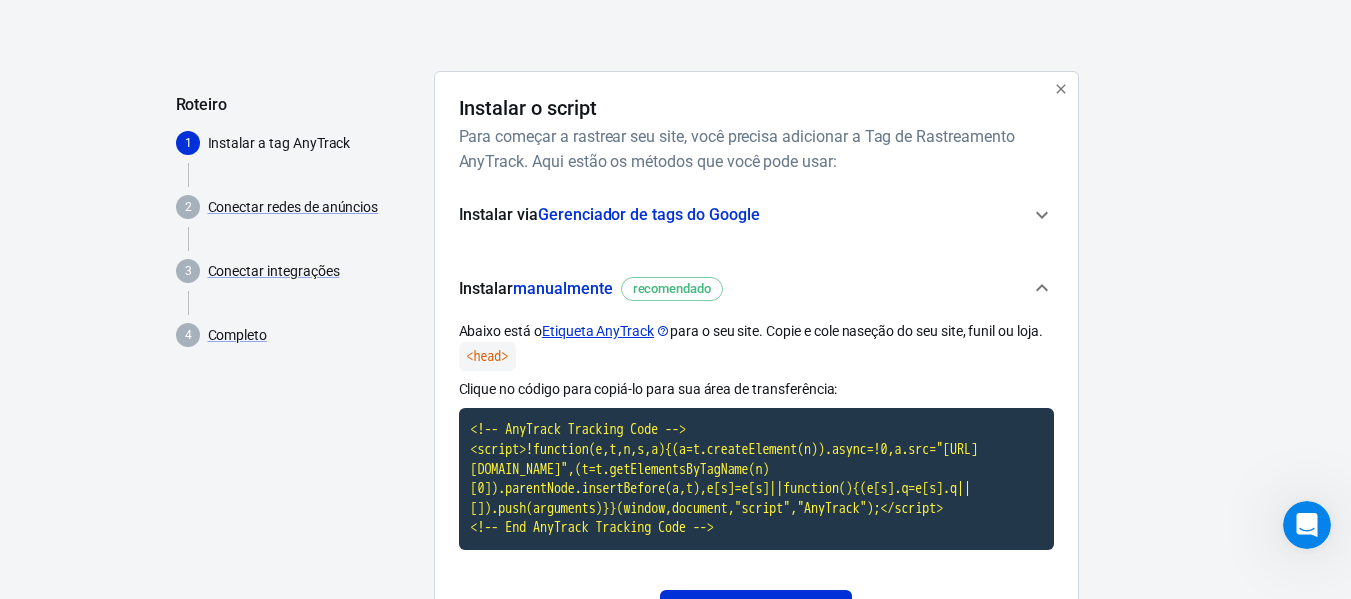 click on "Qualquer trilha Roteiro 1 Instalar a tag AnyTrack 2 Conectar redes de anúncios 3 Conectar integrações 4 Completo Instalar o script Para começar a rastrear seu site, você precisa adicionar a Tag de Rastreamento AnyTrack. Aqui estão os métodos que você pode usar: Instalar via  Gerenciador de tags do Google Pressione o botão abaixo para autorizar o uso da sua Conta do Google e instalar a Tag de Rastreamento AnyTrack. Instalar a etiqueta de rastreamento AnyTrack Mais ações: Leia nosso artigo de ajuda sobre como instalar a Tag de Rastreamento AnyTrack   Use nosso   modelo oficial para o Gerenciador de tags do Google   Instalar  manualmente recomendado Abaixo está o Etiqueta AnyTrack   para o seu site. Copie e cole na  seção do seu site, funil ou loja.   <head> Clique no código para copiá-lo para sua área de transferência: Eu adicionei o script" at bounding box center [675, 304] 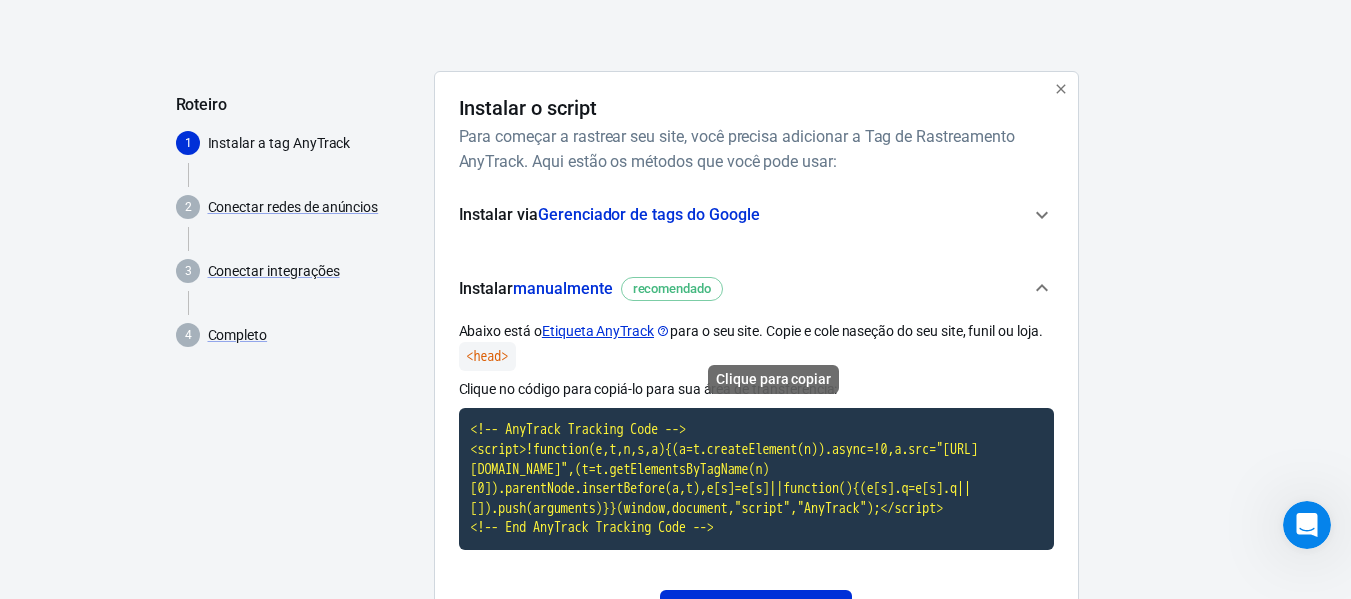 click on "<!-- AnyTrack Tracking Code -->
<script>!function(e,t,n,s,a){(a=t.createElement(n)).async=!0,a.src="[URL][DOMAIN_NAME]",(t=t.getElementsByTagName(n)[0]).parentNode.insertBefore(a,t),e[s]=e[s]||function(){(e[s].q=e[s].q||[]).push(arguments)}}(window,document,"script","AnyTrack");</script>
<!-- End AnyTrack Tracking Code -->" at bounding box center (756, 479) 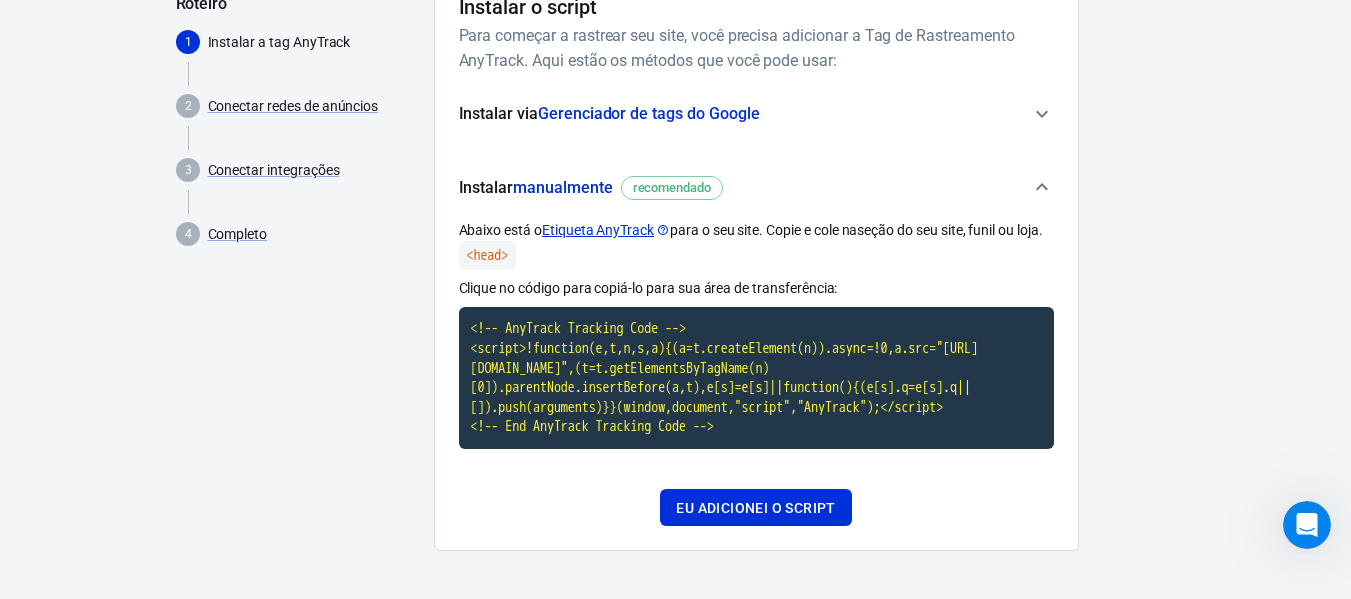 scroll, scrollTop: 212, scrollLeft: 0, axis: vertical 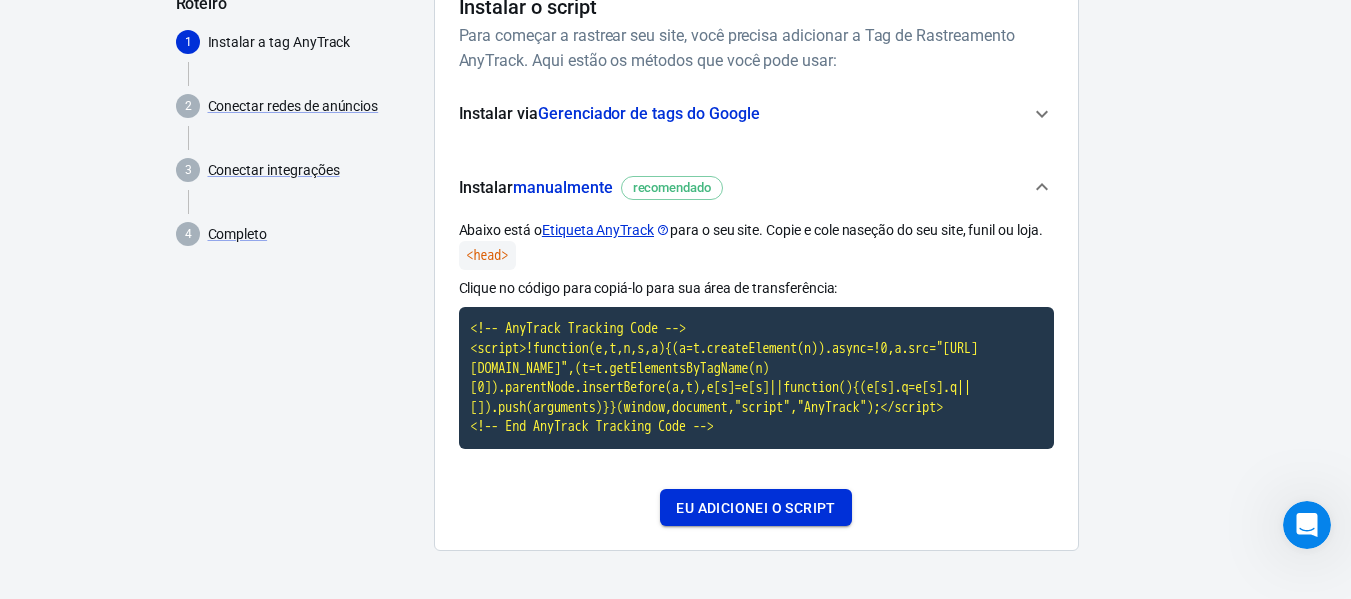 click on "Eu adicionei o script" at bounding box center (755, 508) 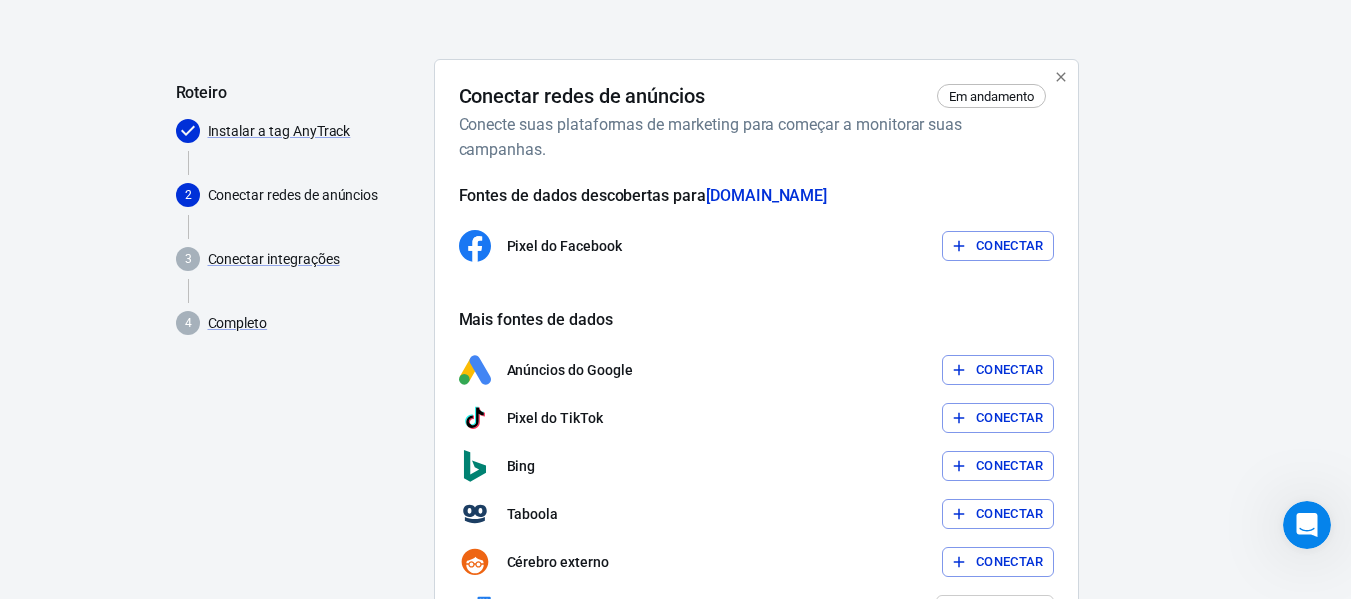 scroll, scrollTop: 92, scrollLeft: 0, axis: vertical 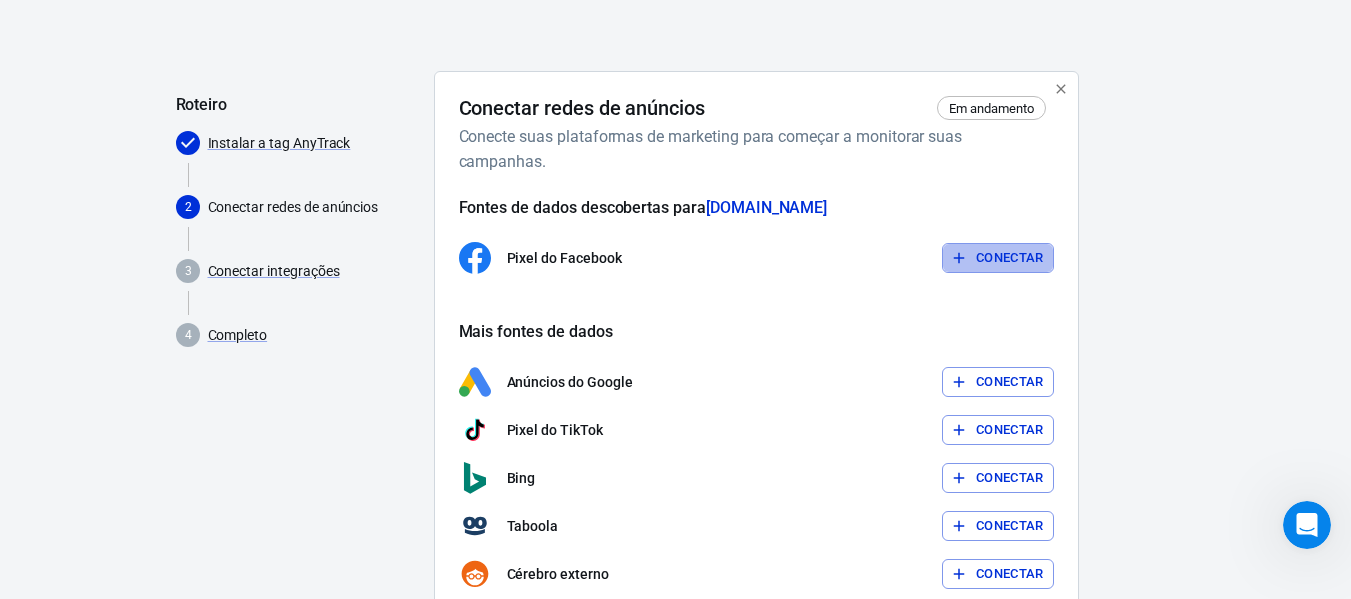 click on "Conectar" at bounding box center (1010, 257) 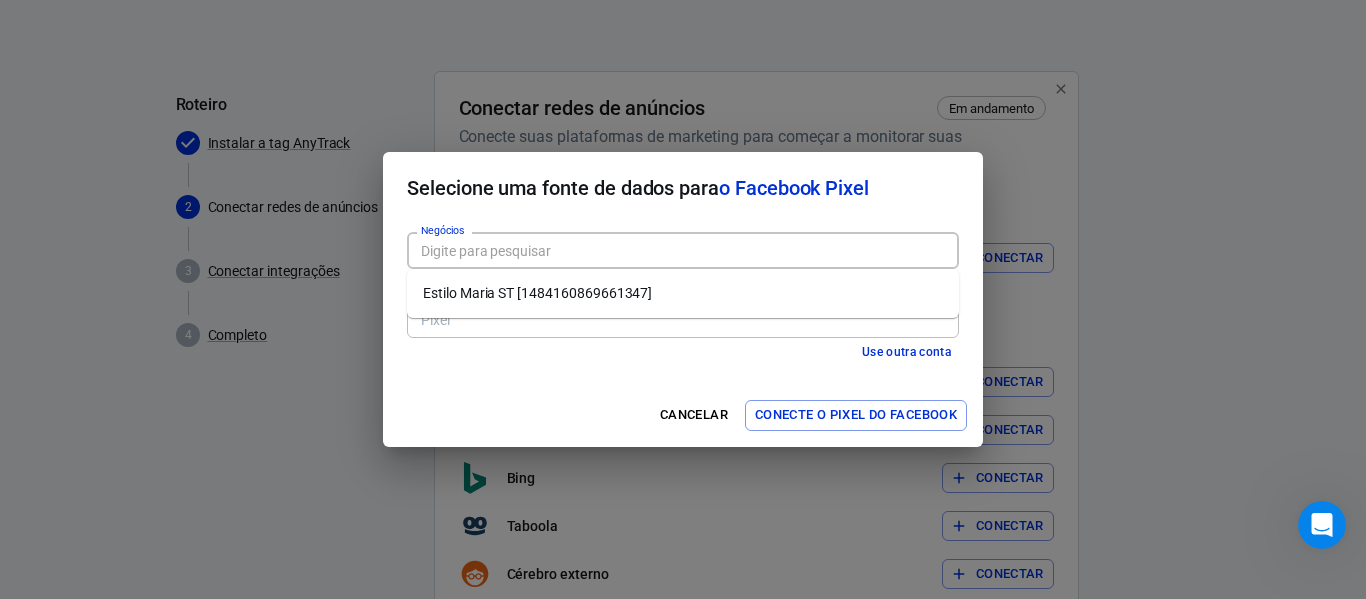 click on "Negócios" at bounding box center (681, 250) 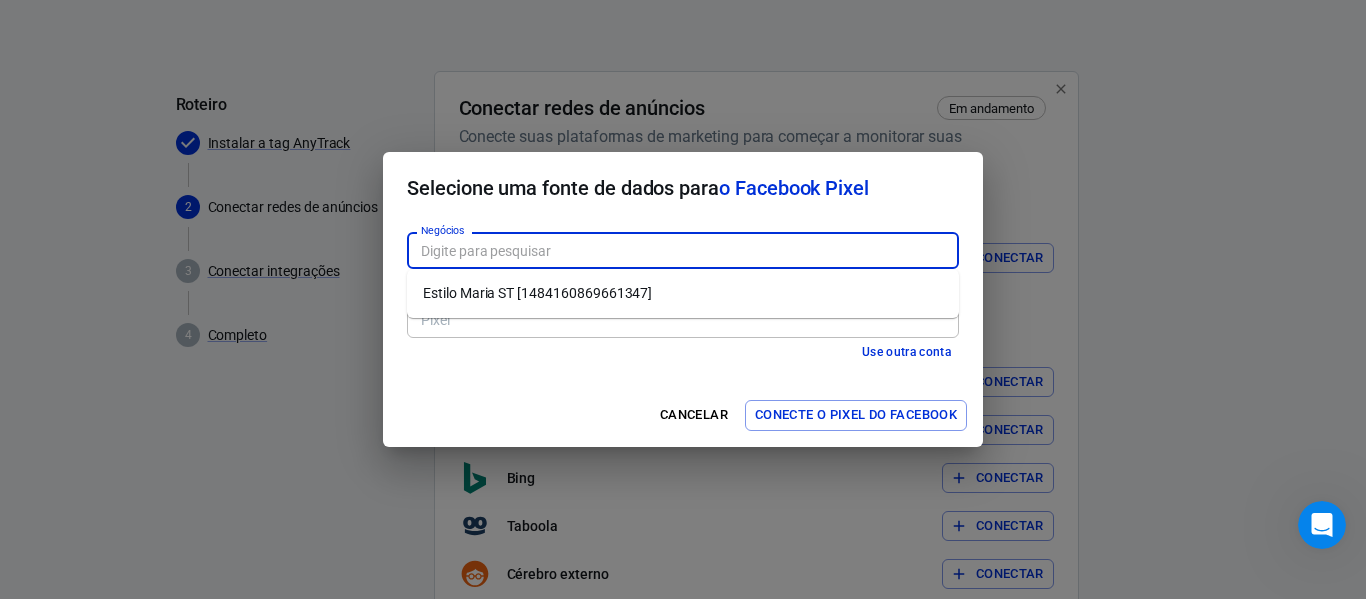 click on "Estilo Maria ST [1484160869661347]" at bounding box center (537, 293) 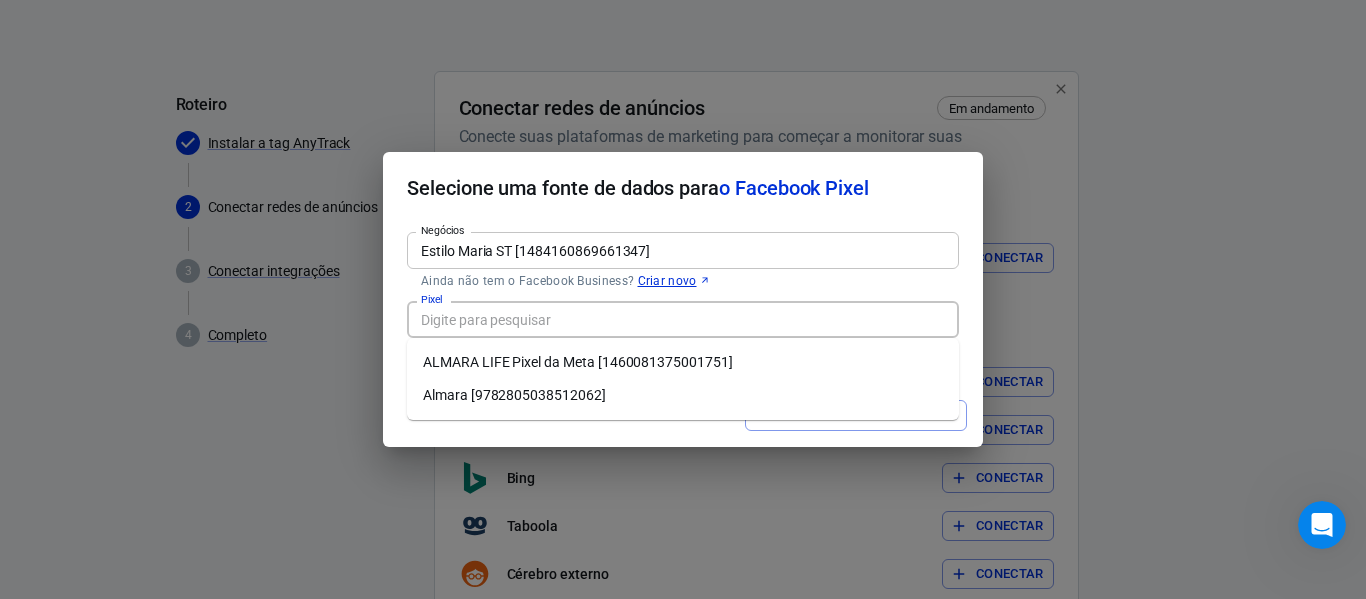click on "Pixel" at bounding box center [681, 319] 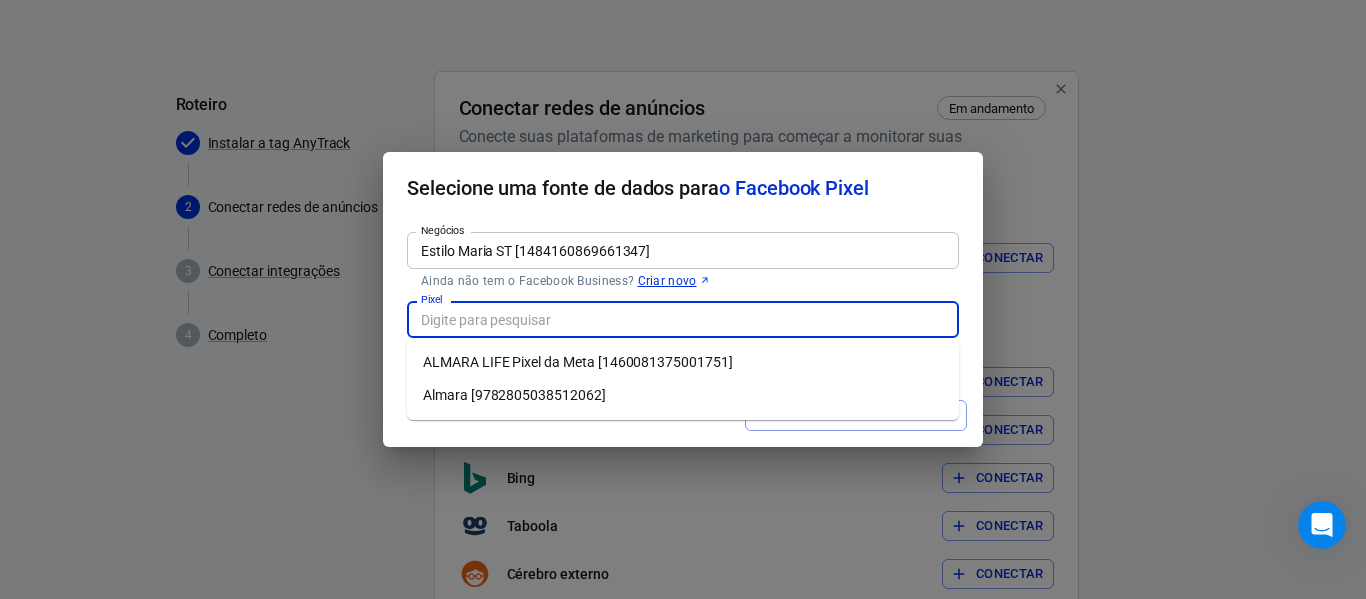 click on "ALMARA LIFE Pixel da Meta [1460081375001751]" at bounding box center (578, 362) 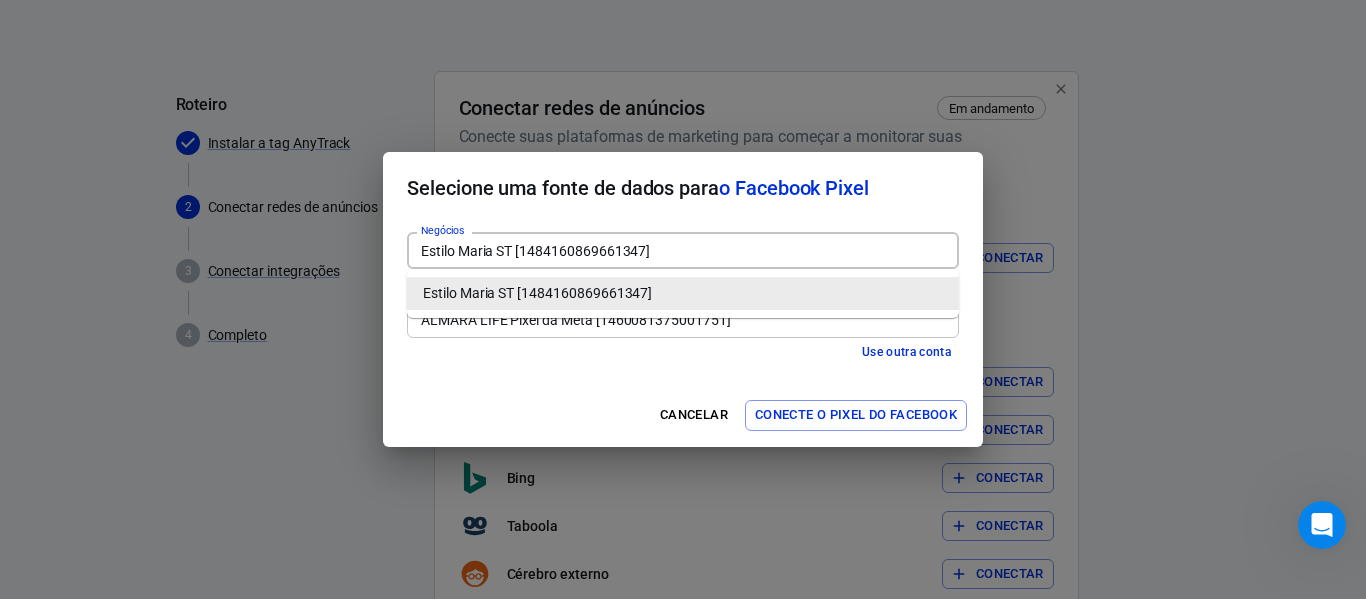 click on "Estilo Maria ST [1484160869661347]" at bounding box center (681, 250) 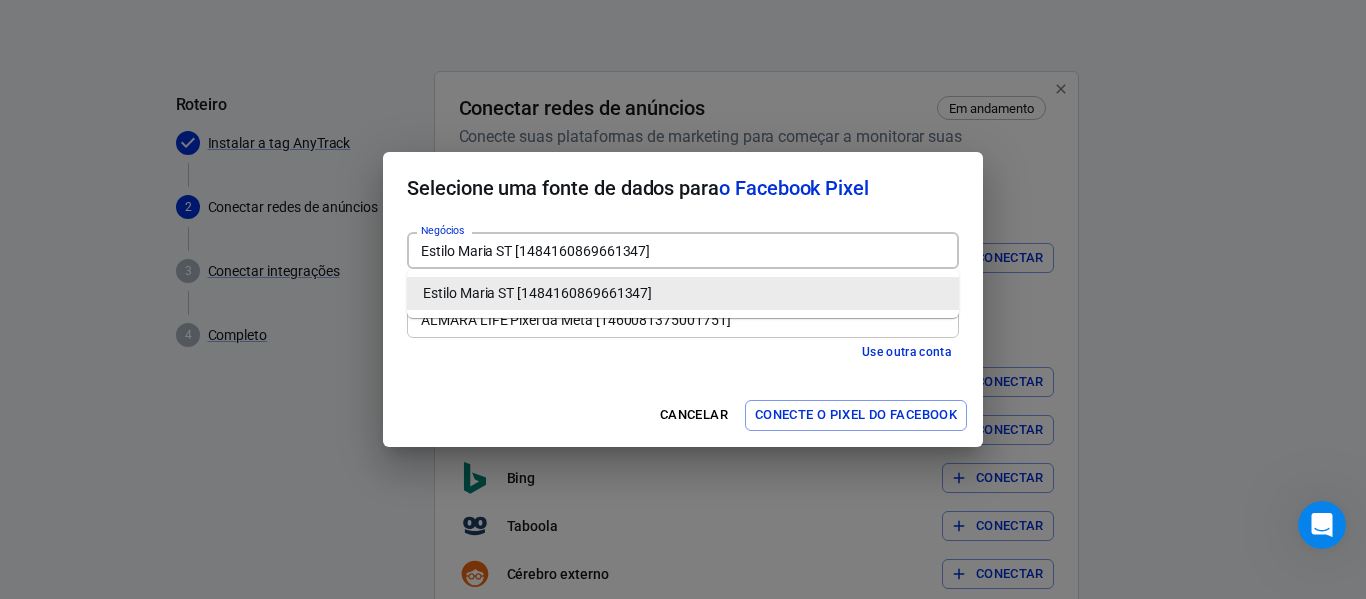 click on "Estilo Maria ST [1484160869661347]" at bounding box center (681, 250) 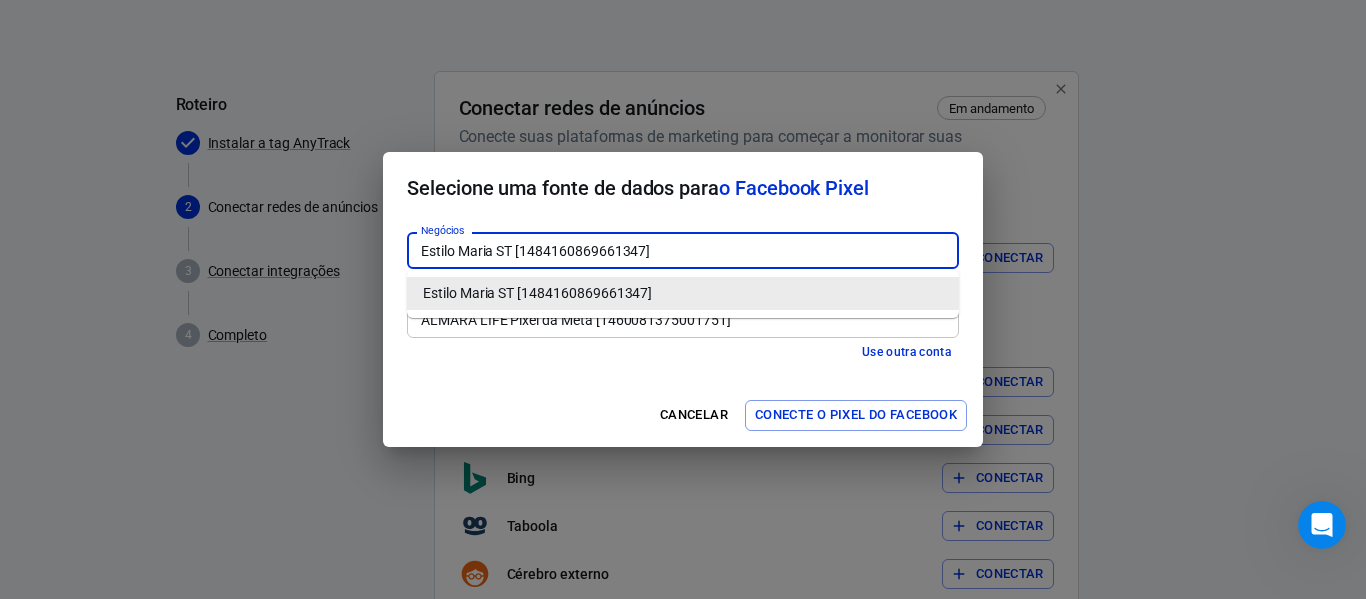 click on "Use outra conta" at bounding box center (683, 352) 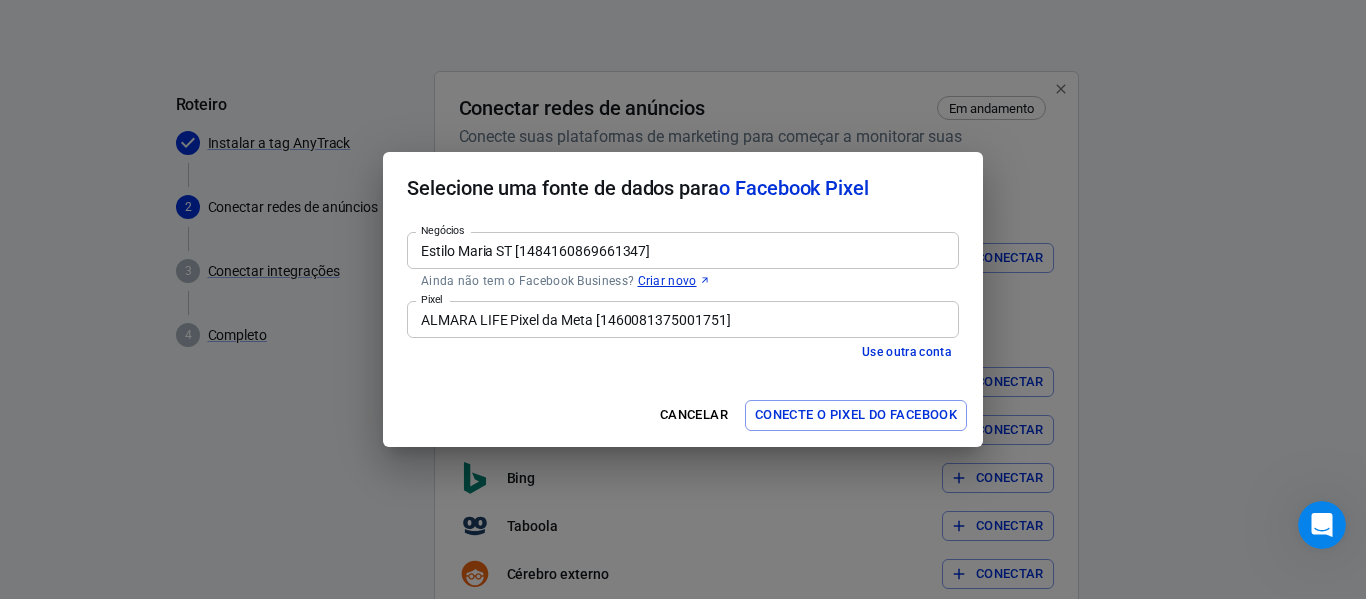 click on "ALMARA LIFE Pixel da Meta [1460081375001751]" at bounding box center [681, 319] 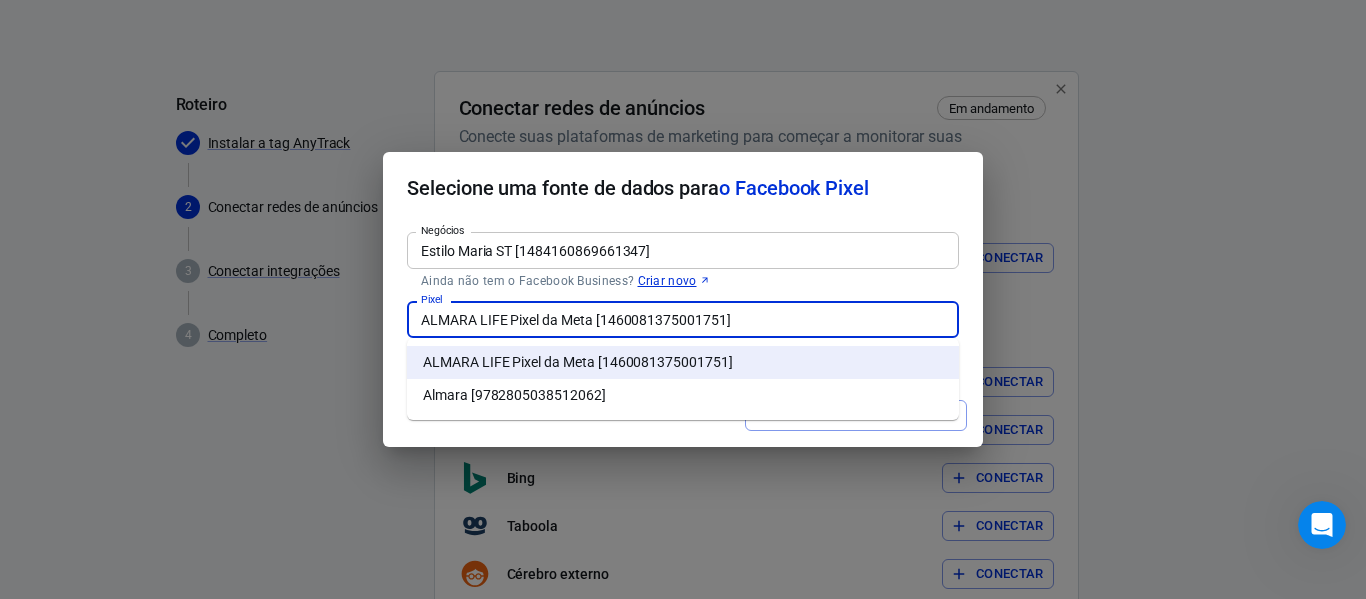 click on "Almara [9782805038512062]" at bounding box center [514, 395] 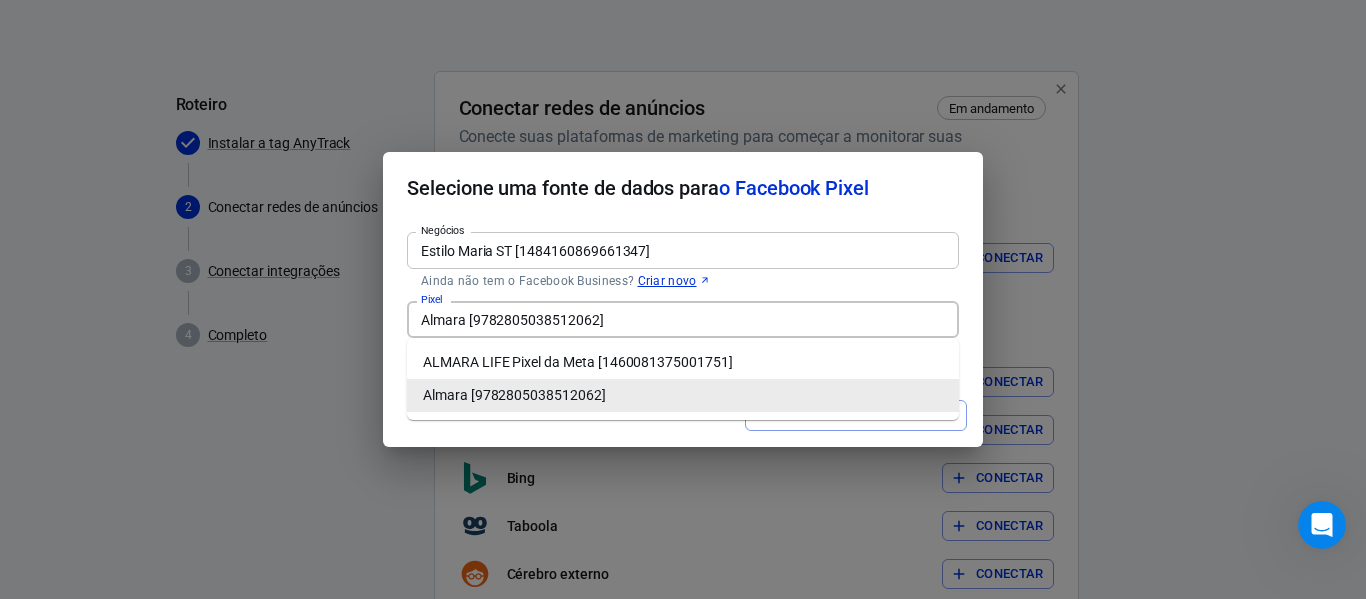 click on "Almara [9782805038512062]" at bounding box center (681, 319) 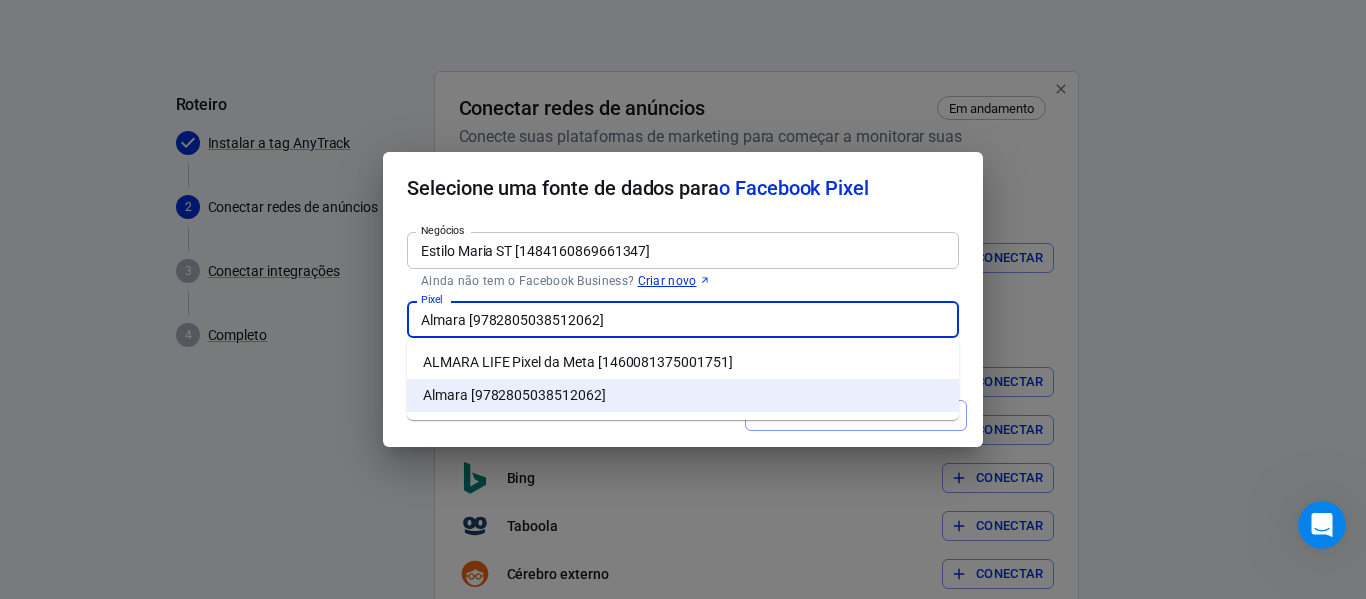 click on "ALMARA LIFE Pixel da Meta [1460081375001751]" at bounding box center [578, 362] 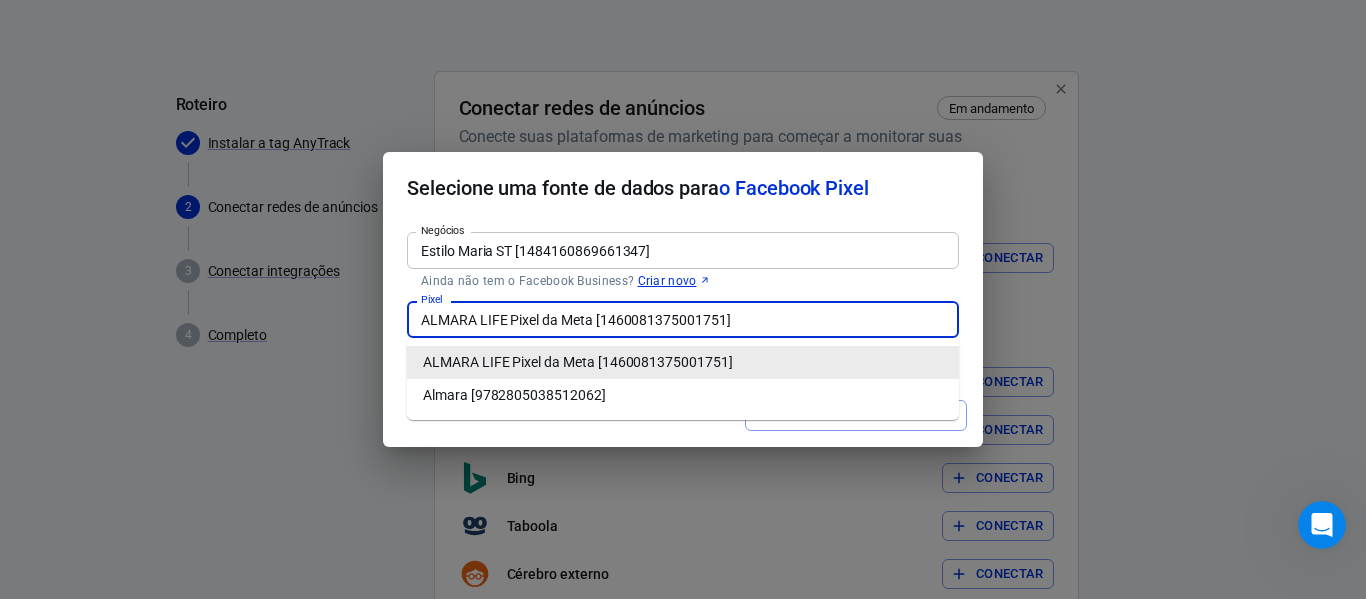 click on "ALMARA LIFE Pixel da Meta [1460081375001751]" at bounding box center [578, 362] 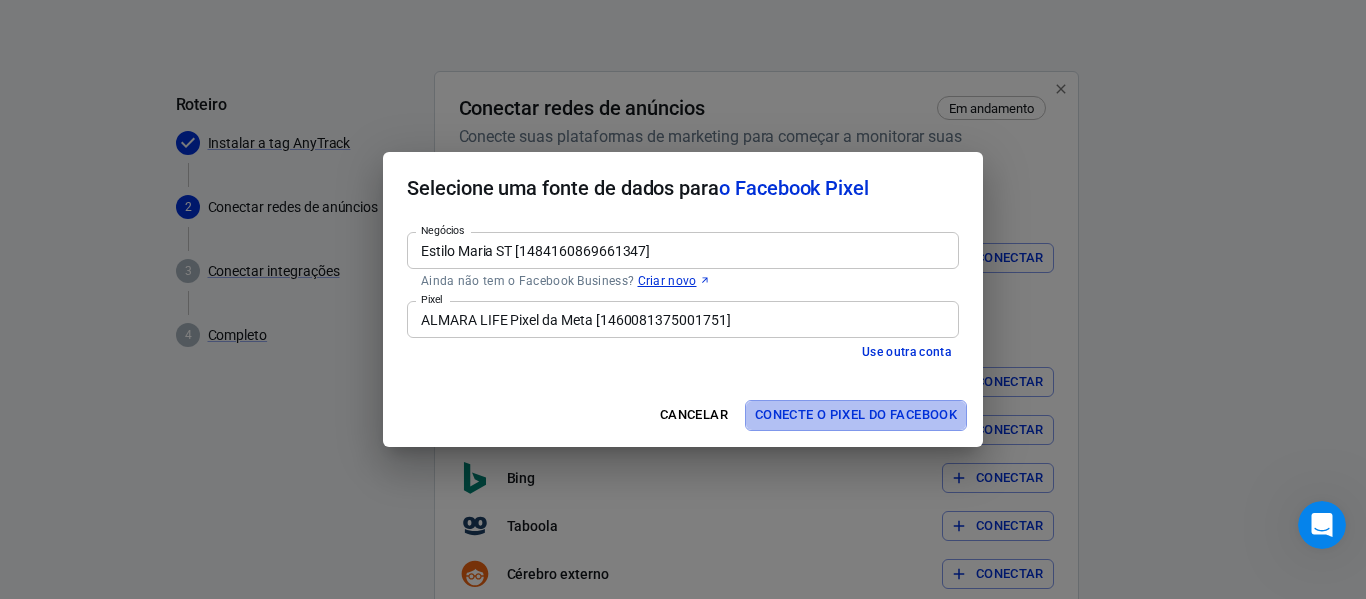 click on "Conecte o Pixel do Facebook" at bounding box center [856, 414] 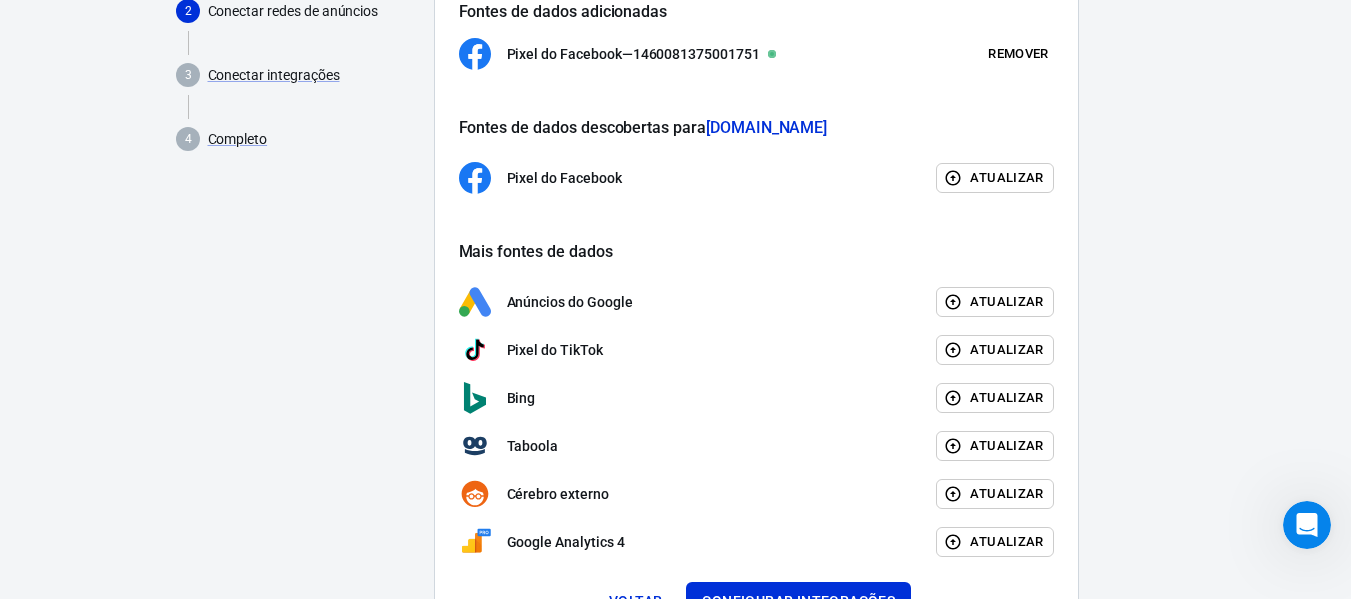 scroll, scrollTop: 381, scrollLeft: 0, axis: vertical 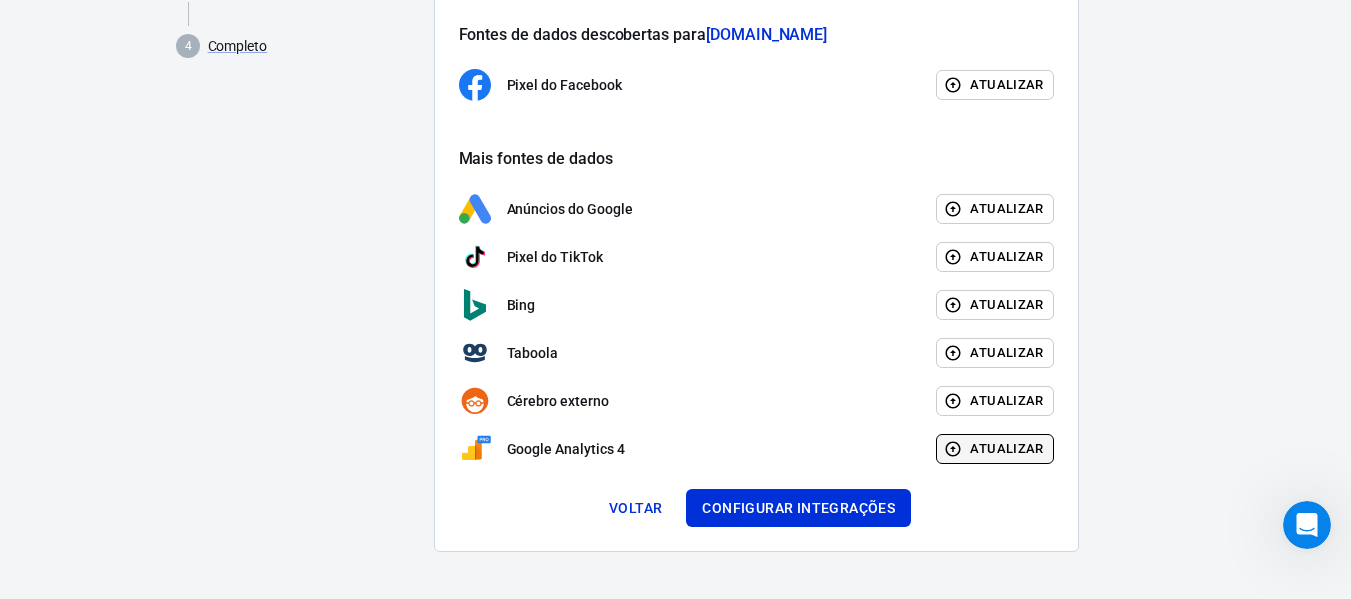click on "Atualizar" at bounding box center (994, 449) 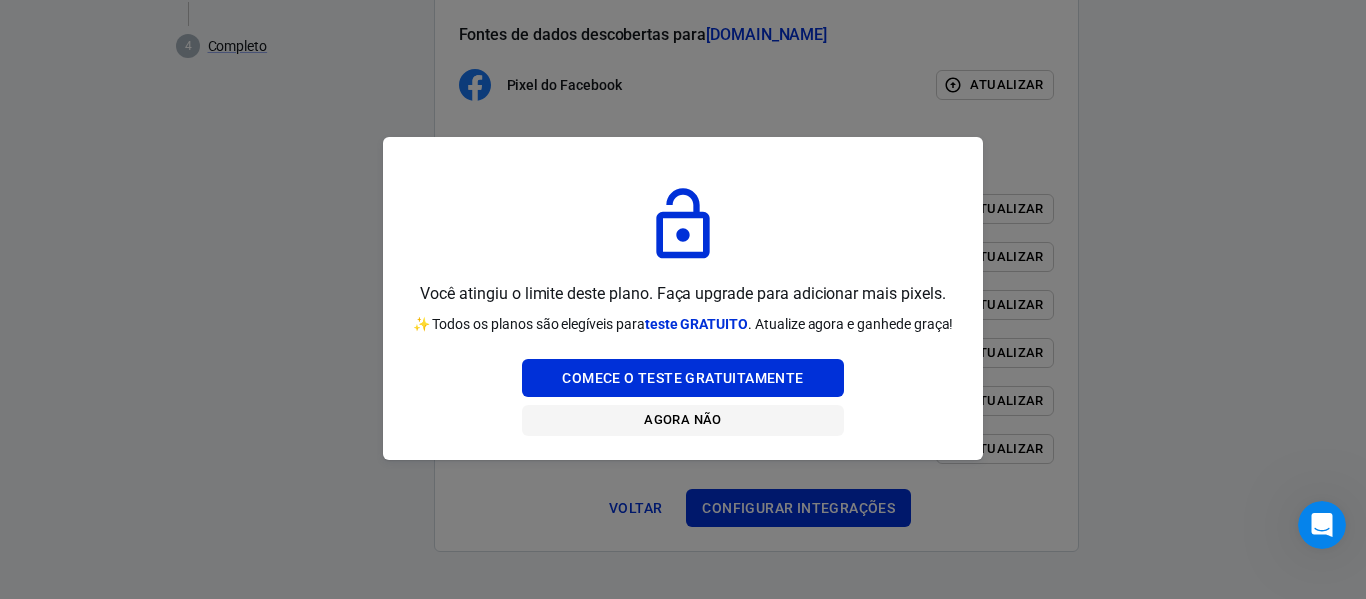 click on "Agora não" at bounding box center [682, 419] 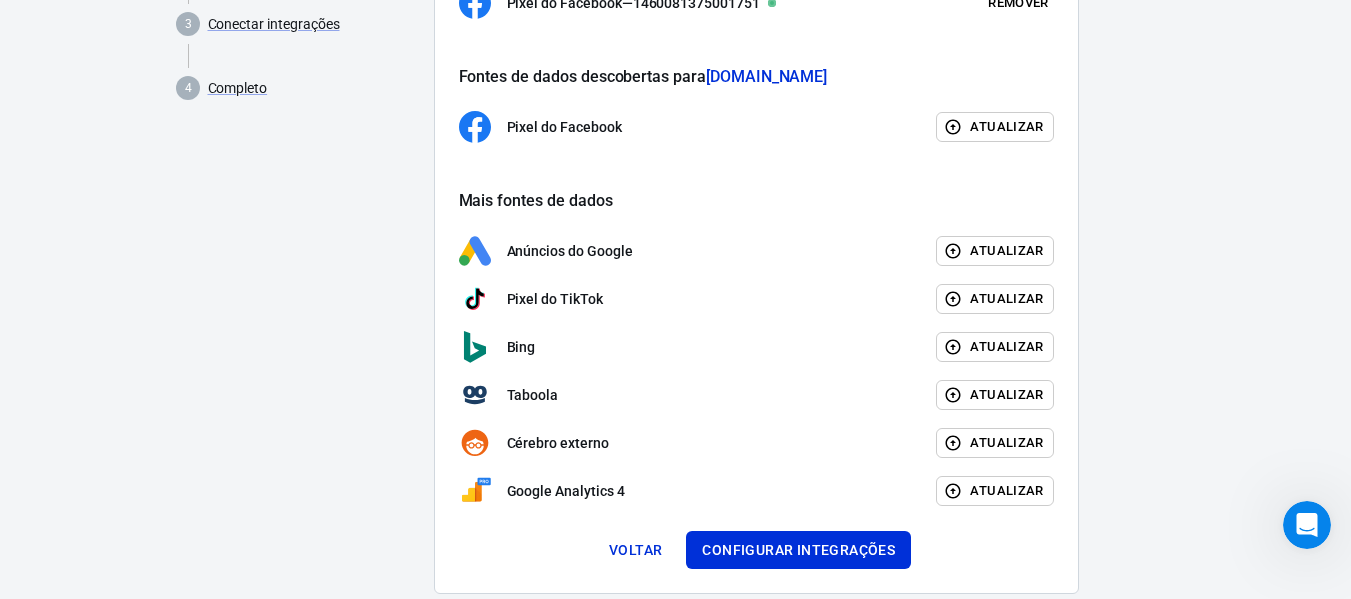 scroll, scrollTop: 381, scrollLeft: 0, axis: vertical 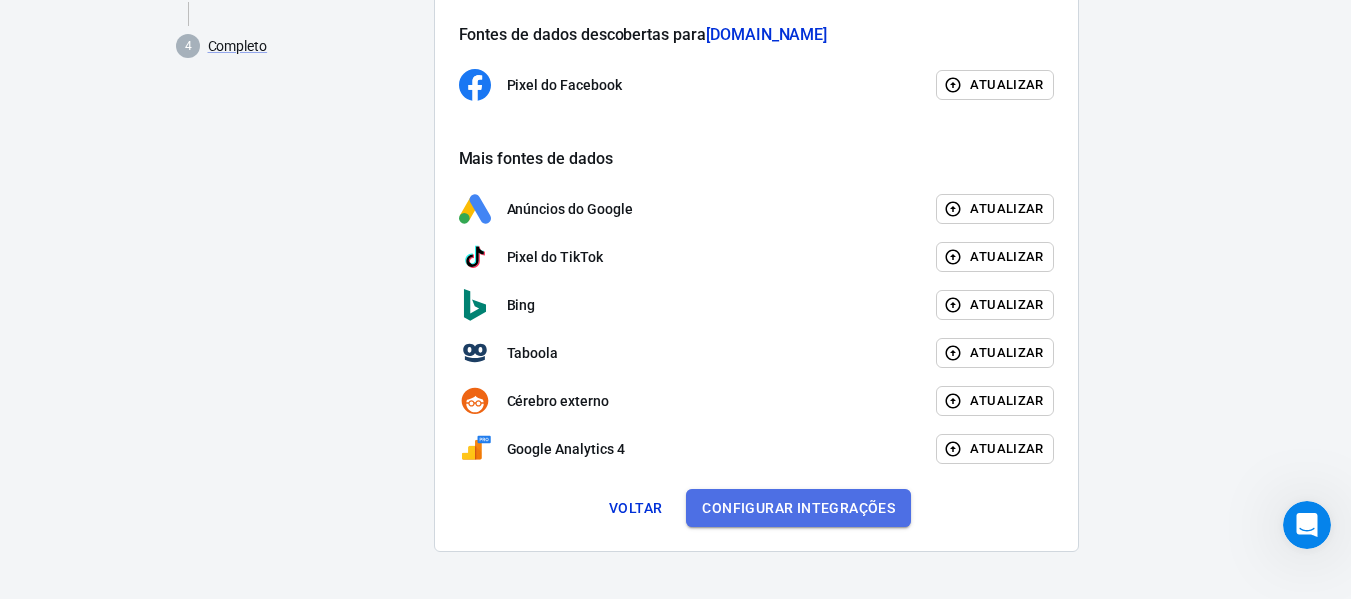 click on "Configurar integrações" at bounding box center (798, 508) 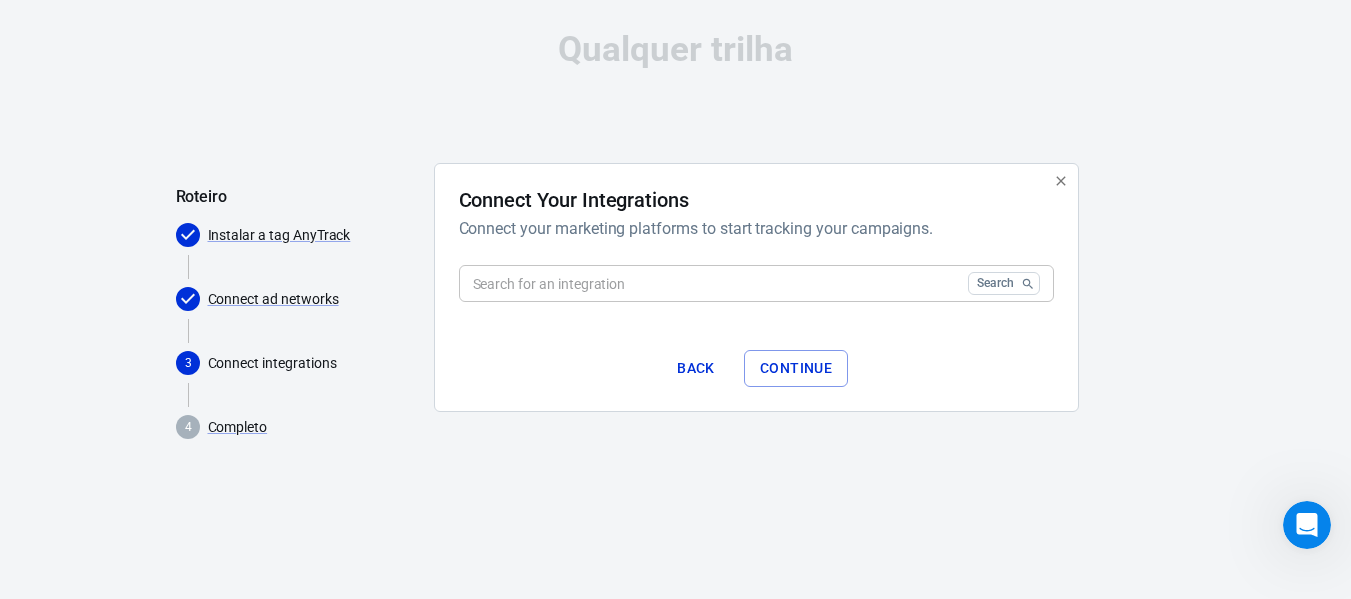 scroll, scrollTop: 0, scrollLeft: 0, axis: both 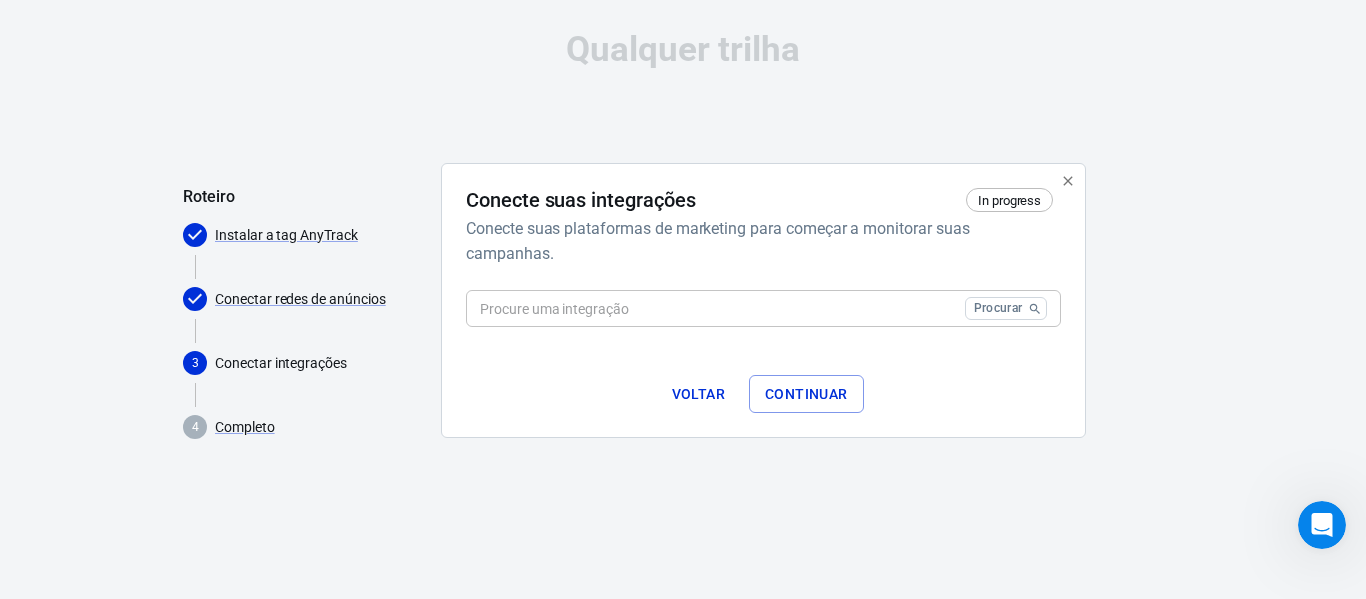click at bounding box center (711, 308) 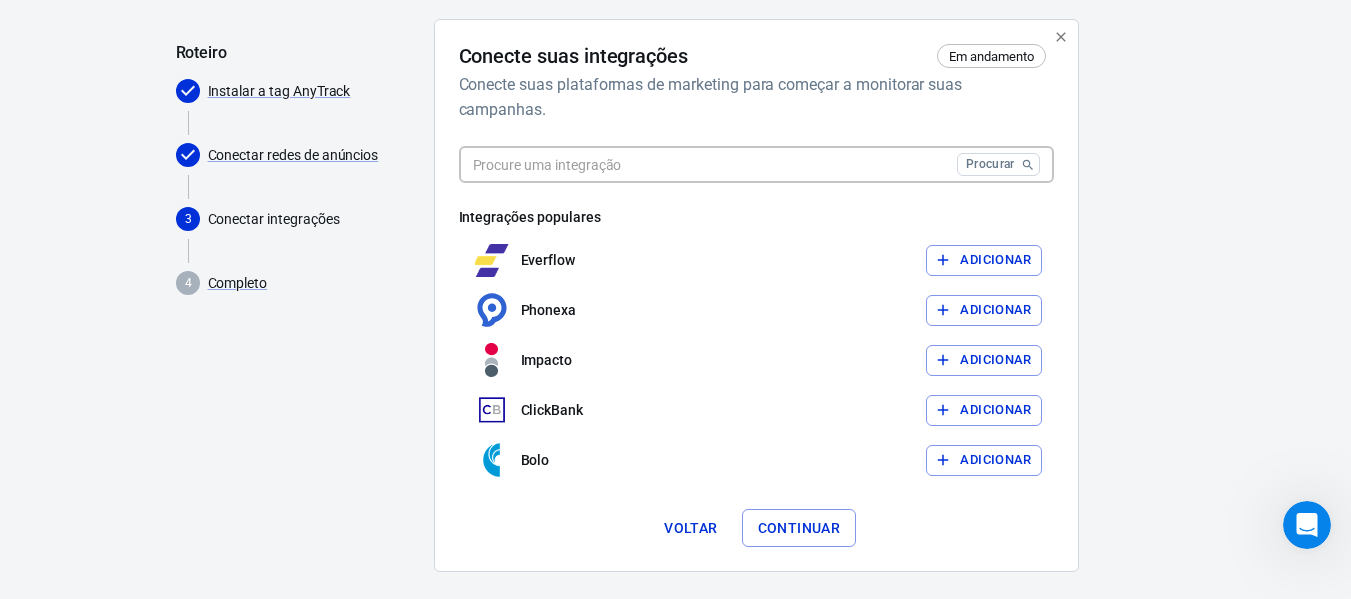 scroll, scrollTop: 164, scrollLeft: 0, axis: vertical 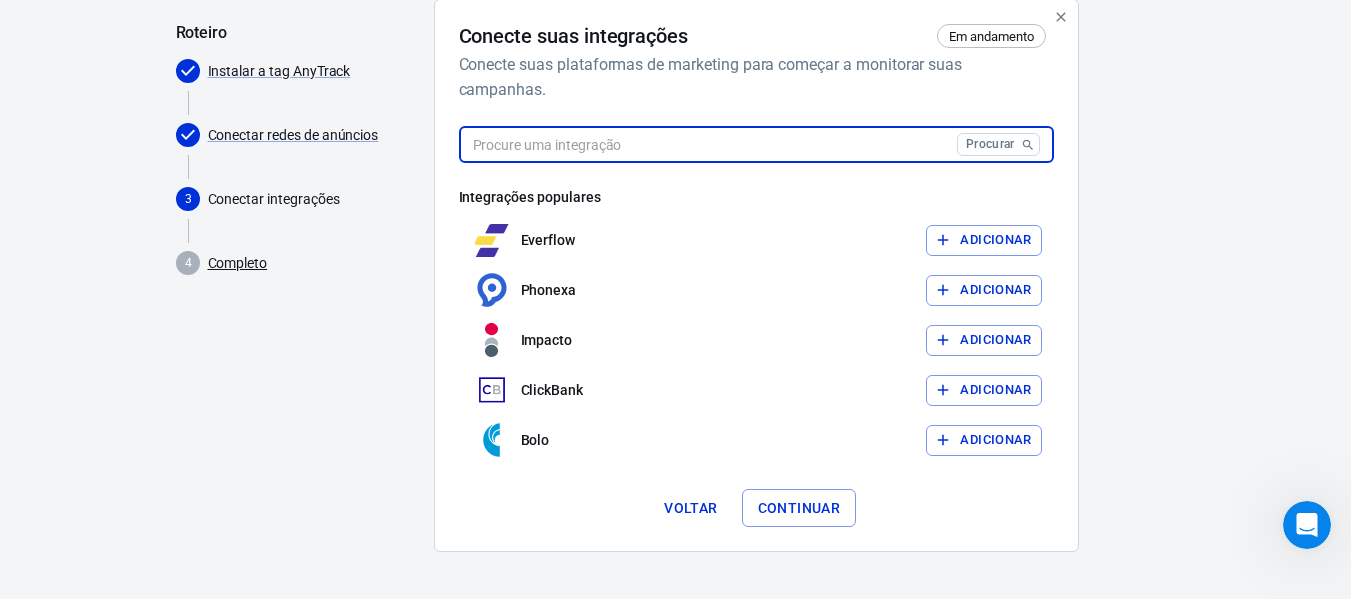 click on "Completo" at bounding box center [238, 263] 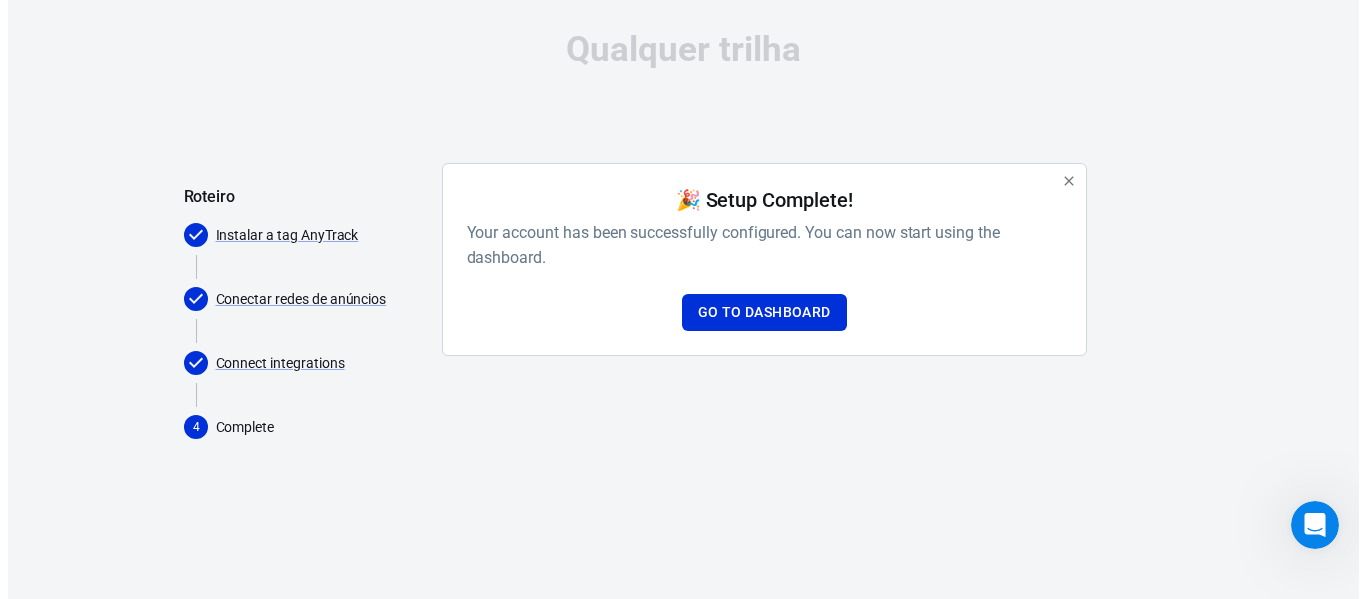 scroll, scrollTop: 0, scrollLeft: 0, axis: both 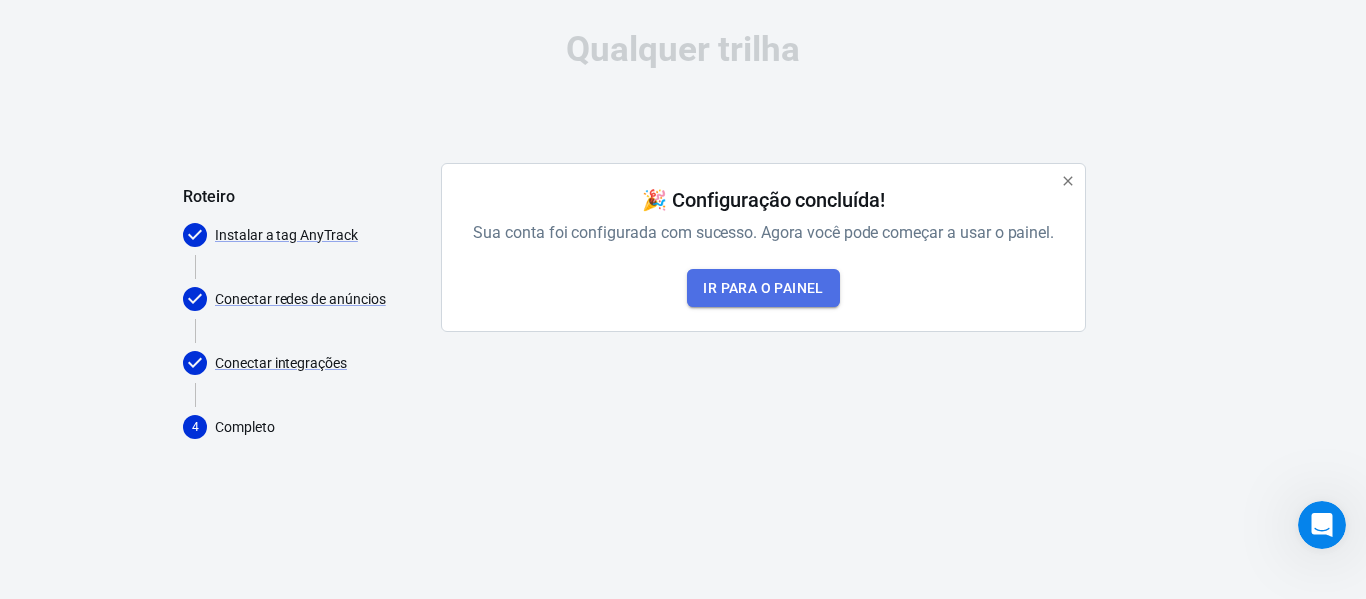 click on "Ir para o painel" at bounding box center [763, 288] 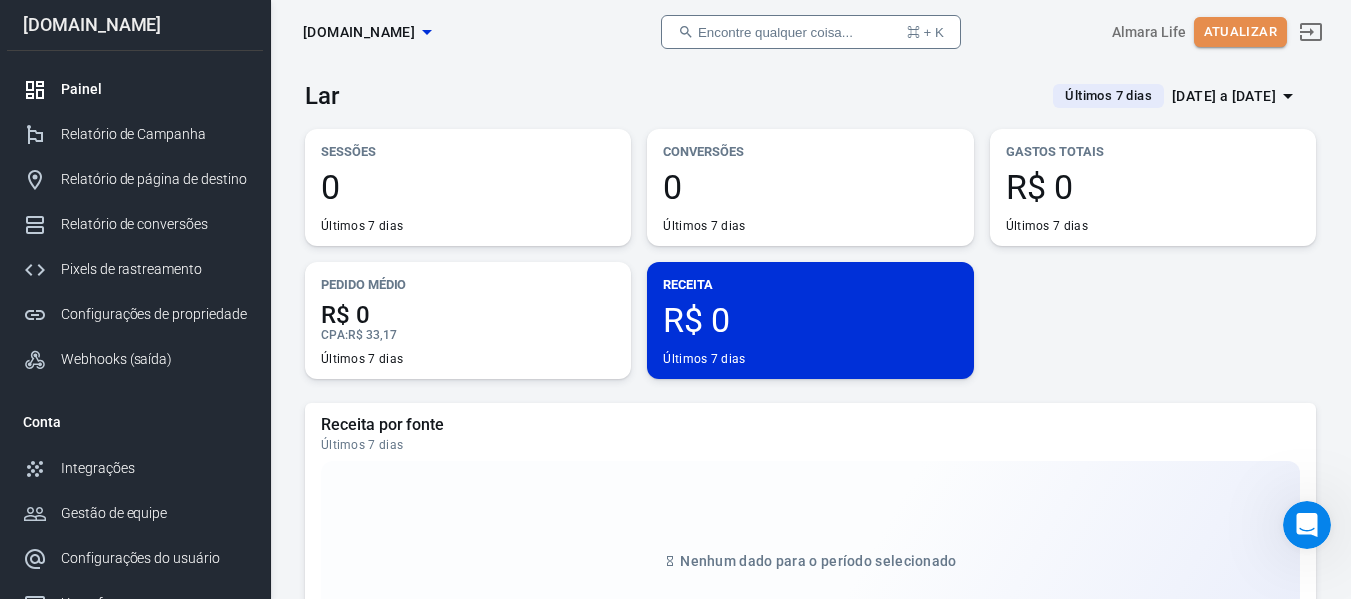 click on "Atualizar" at bounding box center [1240, 32] 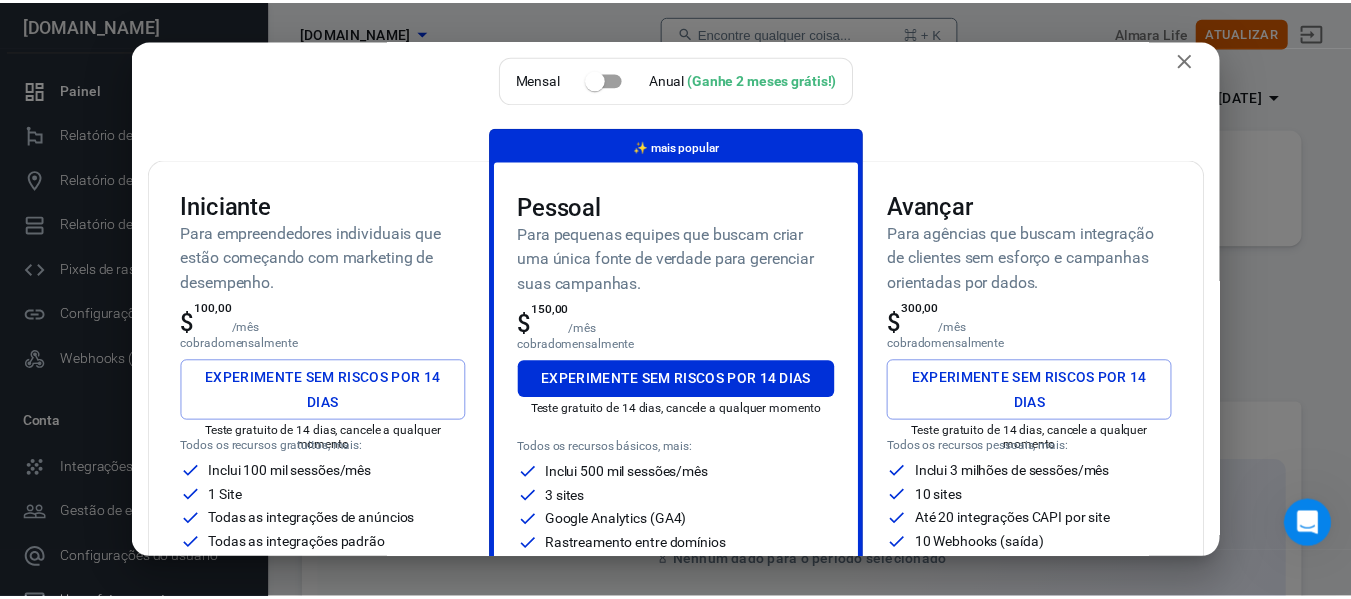 scroll, scrollTop: 0, scrollLeft: 0, axis: both 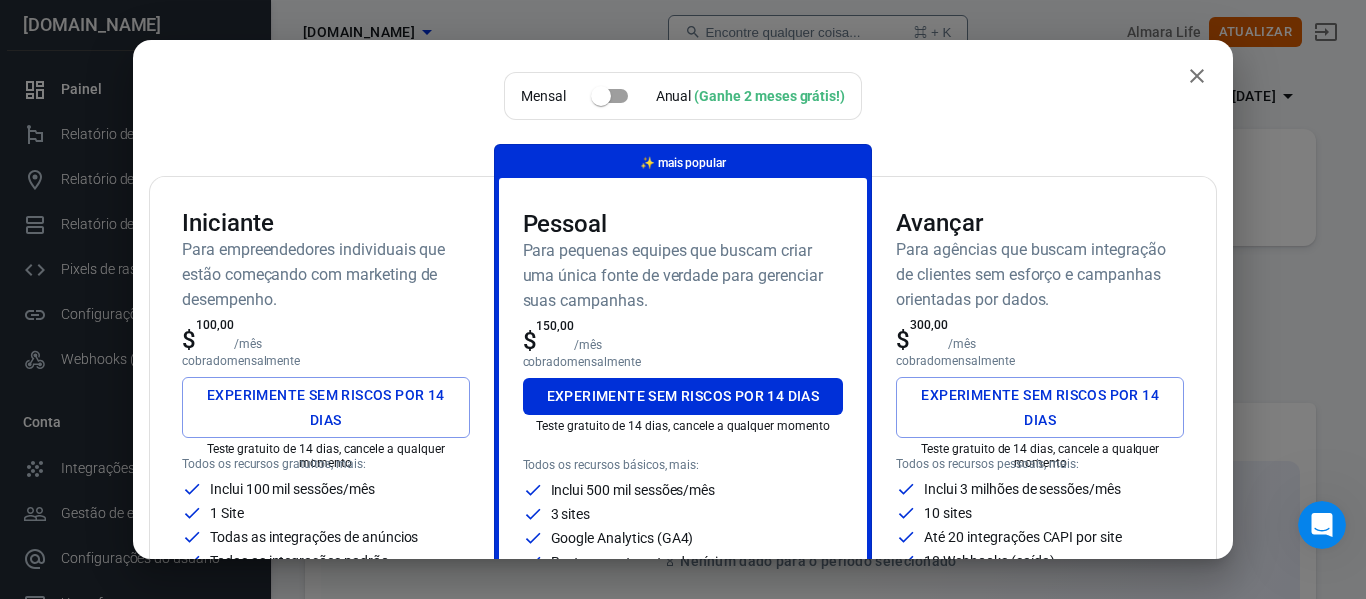 click 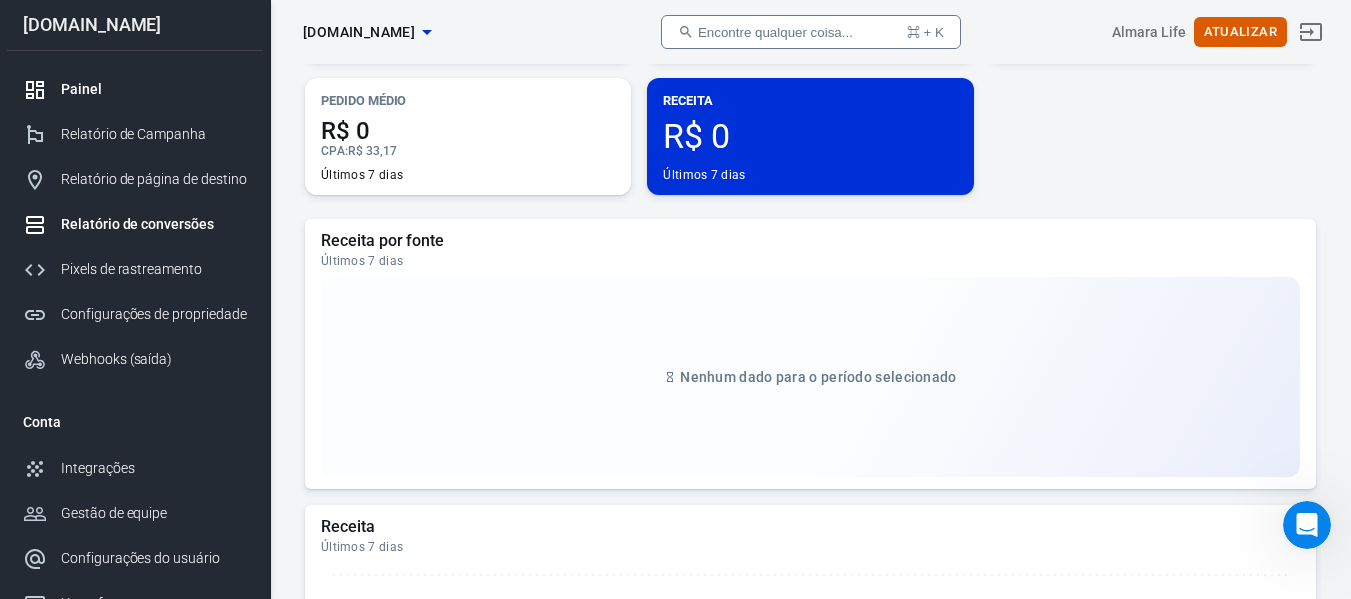 scroll, scrollTop: 240, scrollLeft: 0, axis: vertical 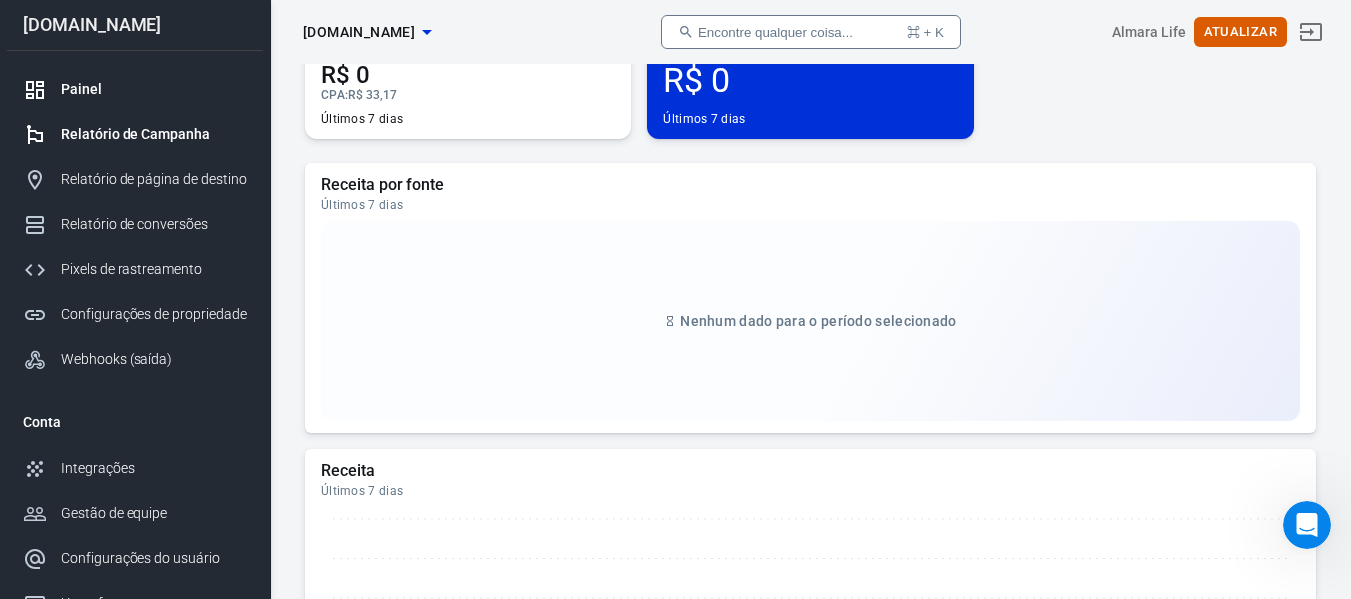 click on "Relatório de Campanha" at bounding box center [135, 134] 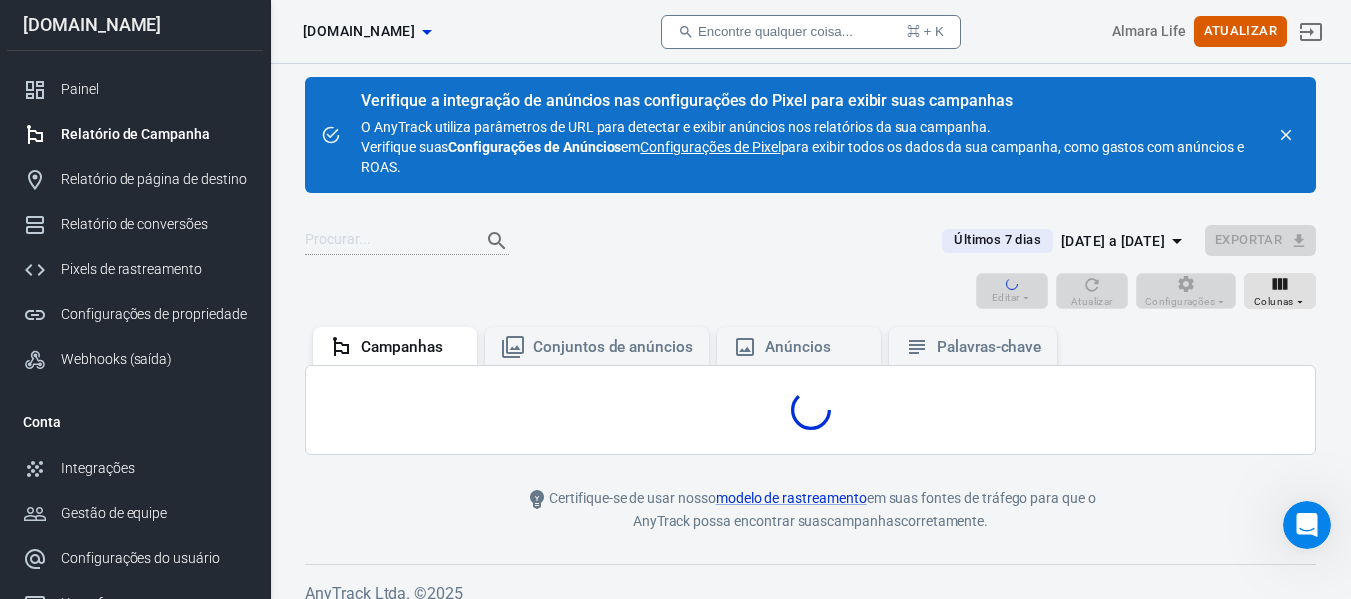 scroll, scrollTop: 238, scrollLeft: 0, axis: vertical 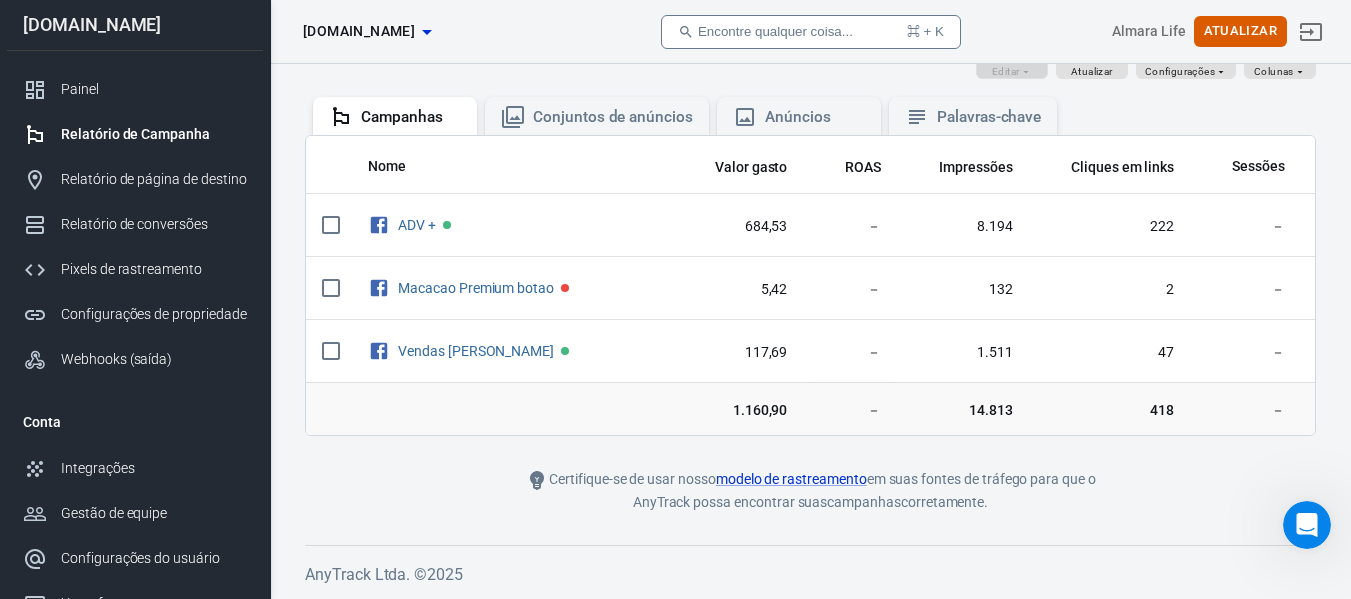 drag, startPoint x: 622, startPoint y: 433, endPoint x: 647, endPoint y: 430, distance: 25.179358 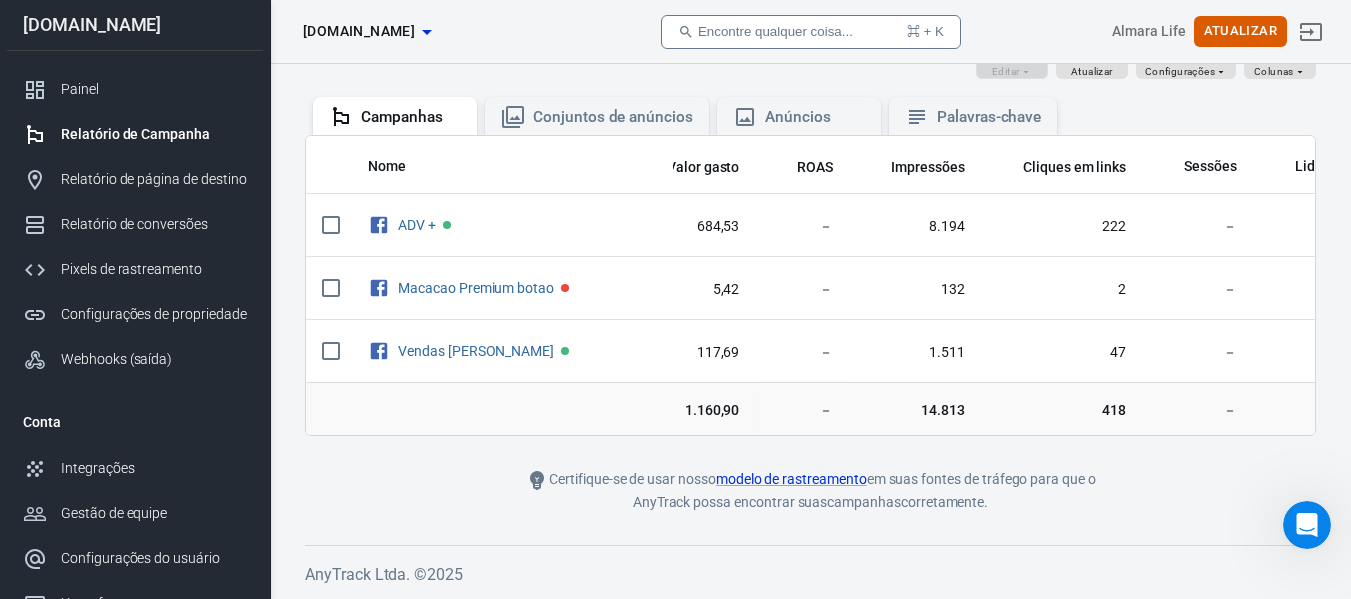 scroll, scrollTop: 0, scrollLeft: 0, axis: both 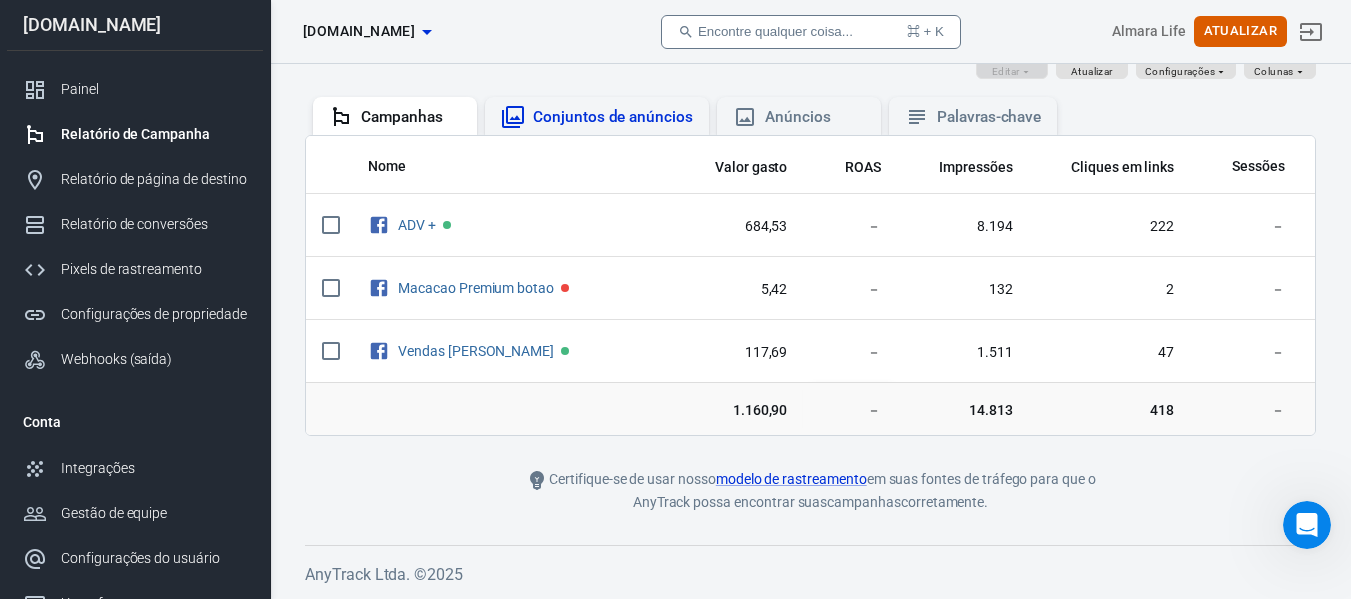 click on "Conjuntos de anúncios" at bounding box center [613, 117] 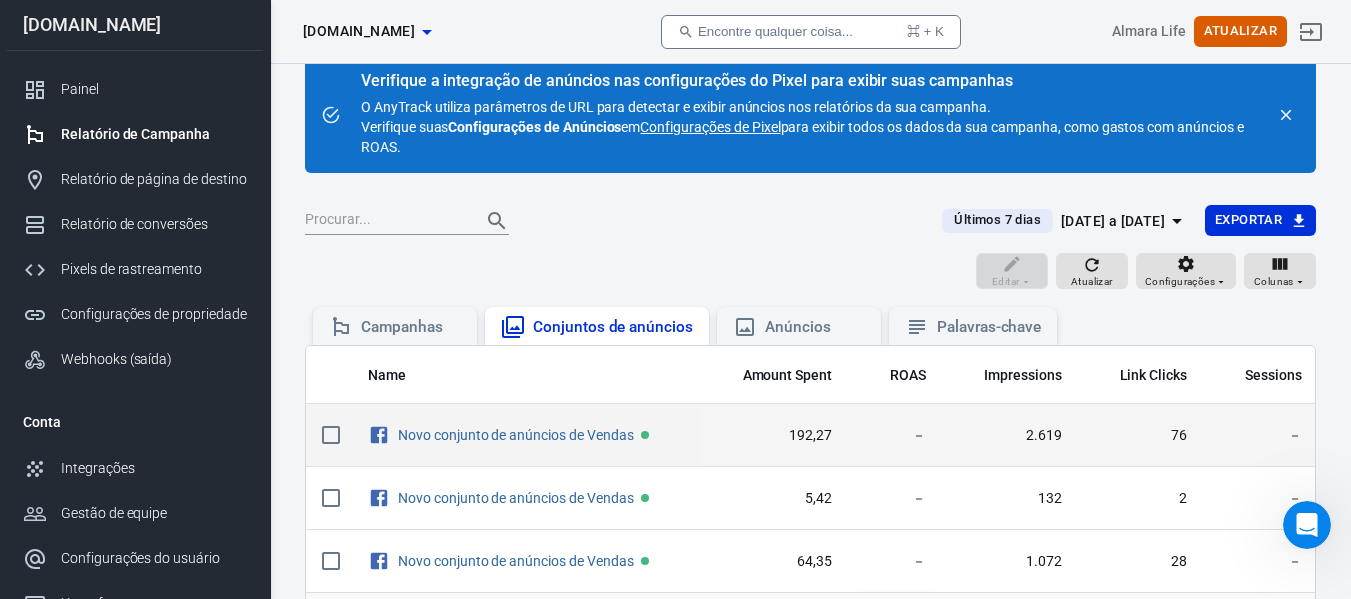 scroll, scrollTop: 238, scrollLeft: 0, axis: vertical 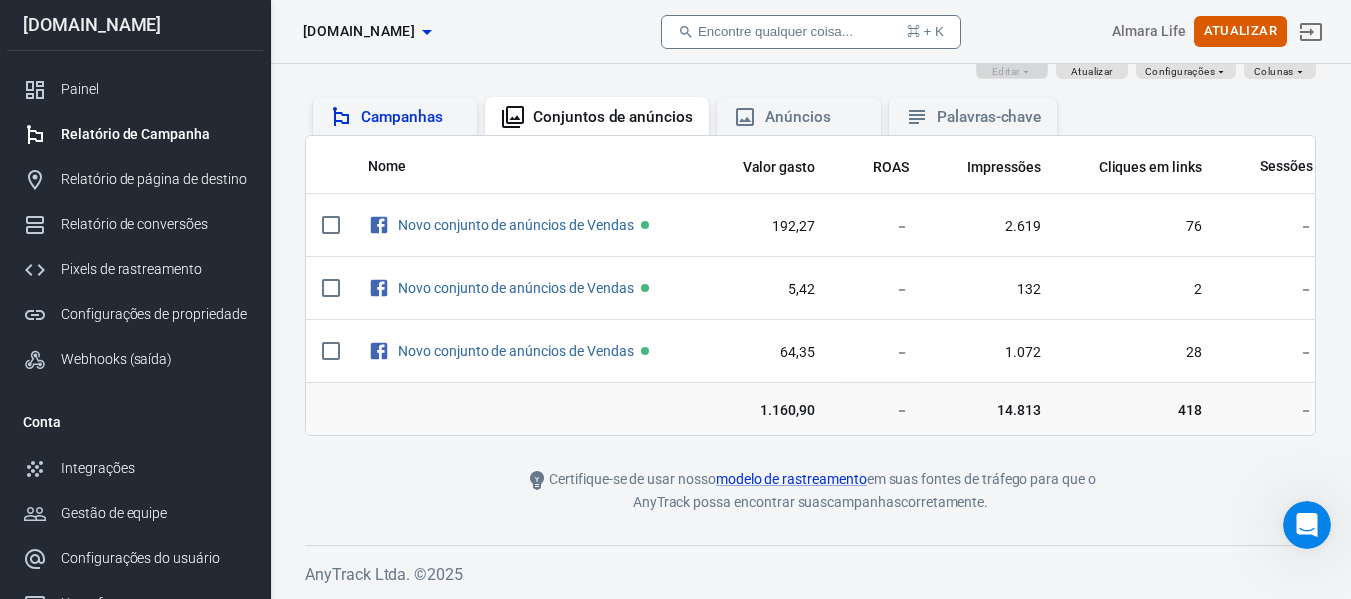 click on "Campanhas" at bounding box center [395, 116] 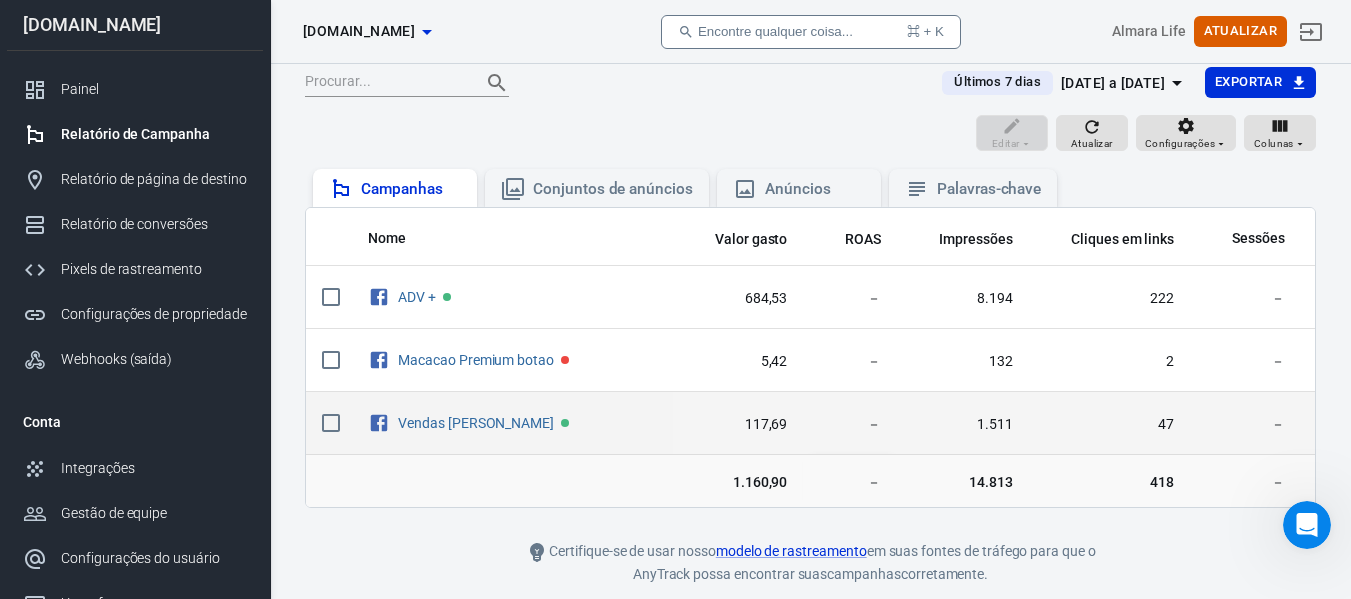 scroll, scrollTop: 118, scrollLeft: 0, axis: vertical 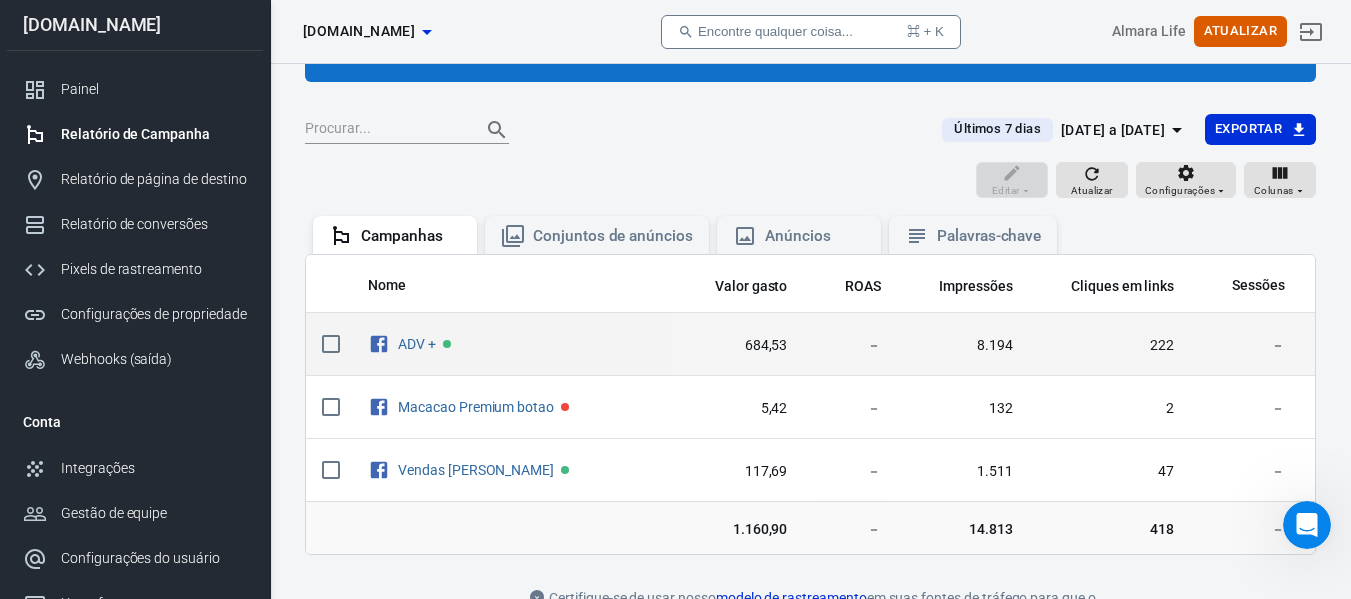 click at bounding box center [331, 344] 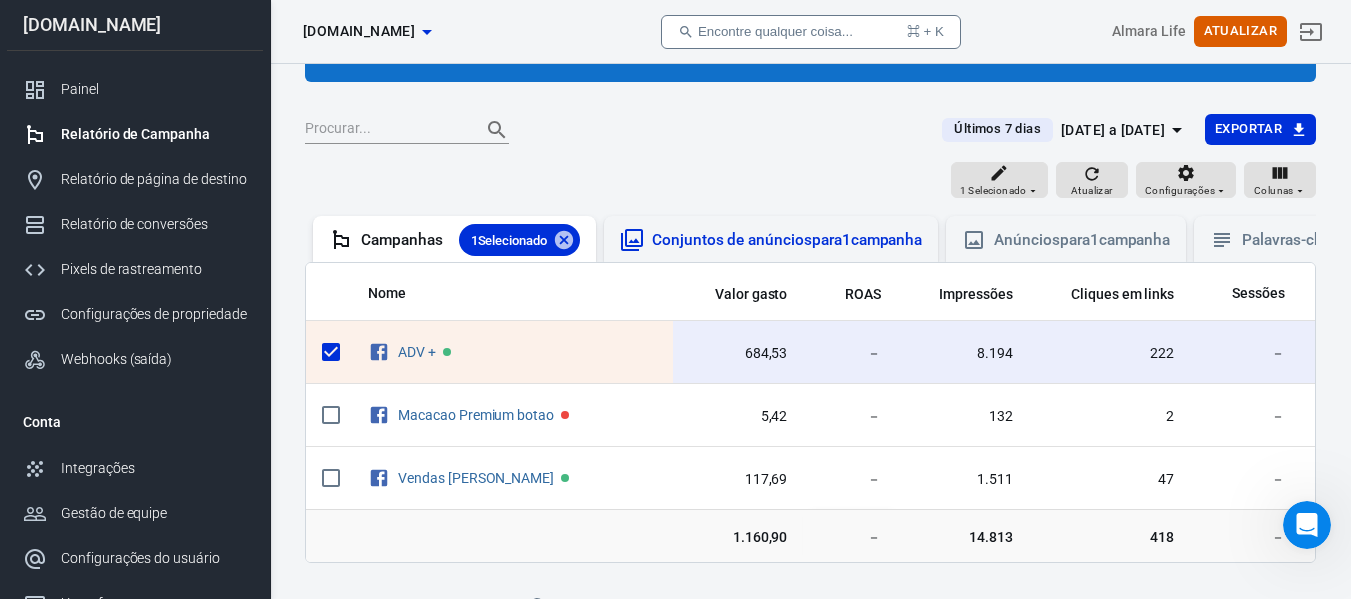 click on "Conjuntos de anúncios" at bounding box center [732, 240] 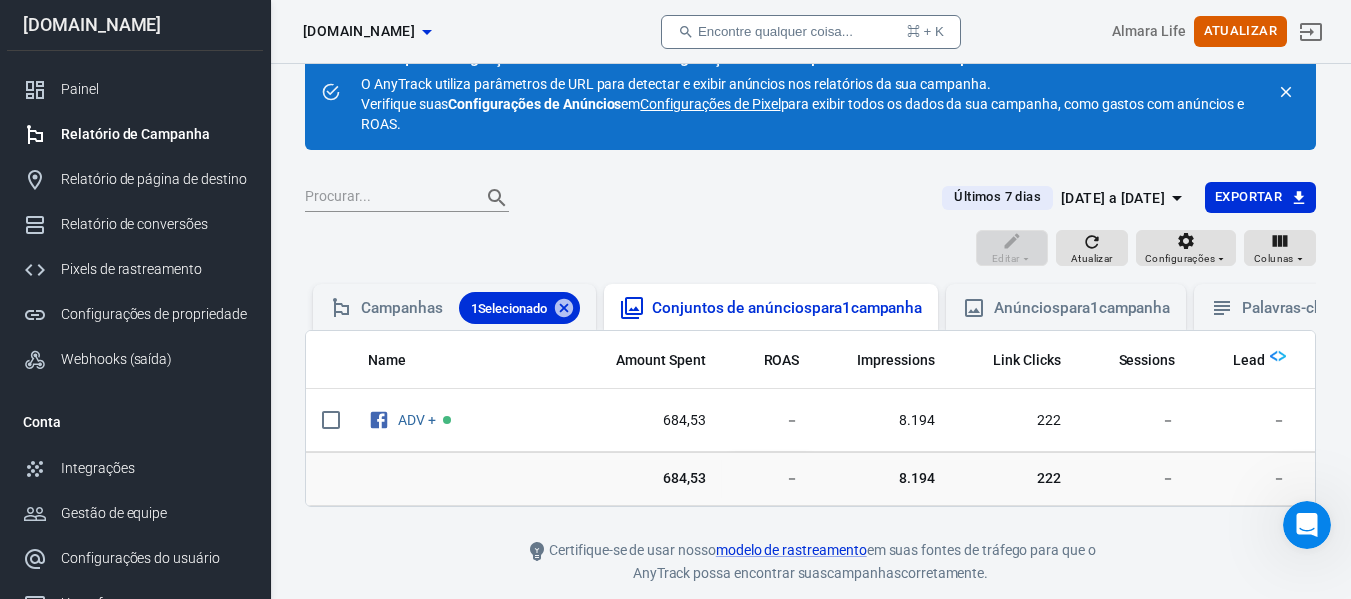 scroll, scrollTop: 118, scrollLeft: 0, axis: vertical 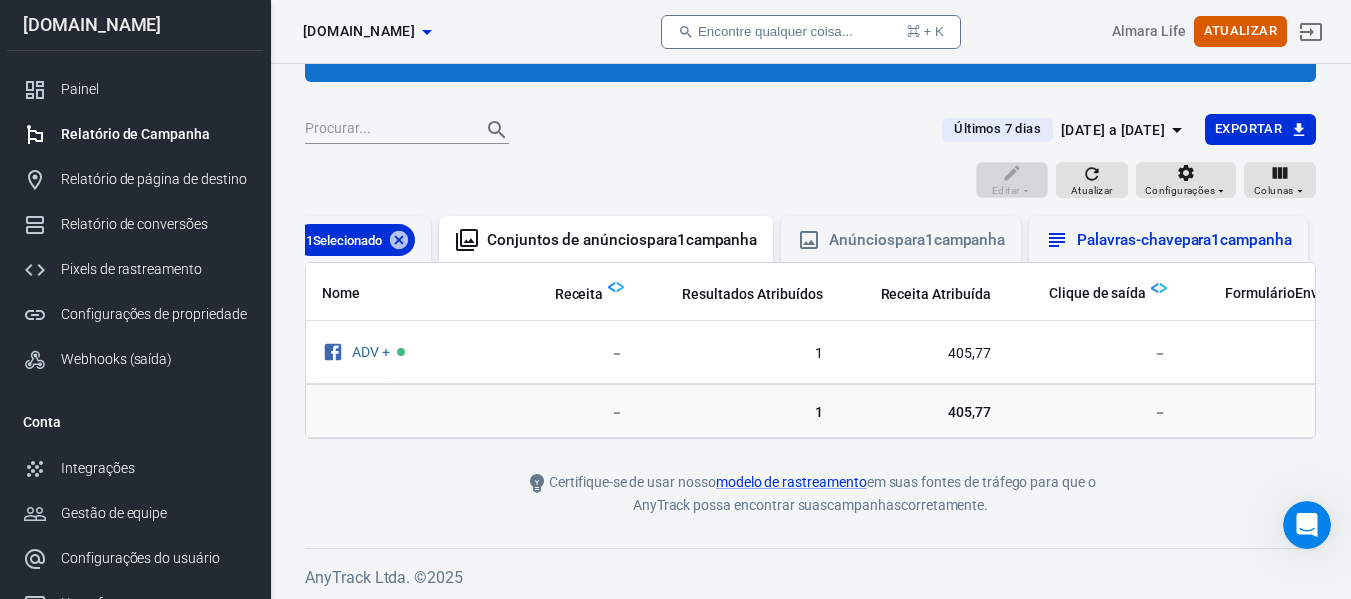 click on "para" at bounding box center [1197, 240] 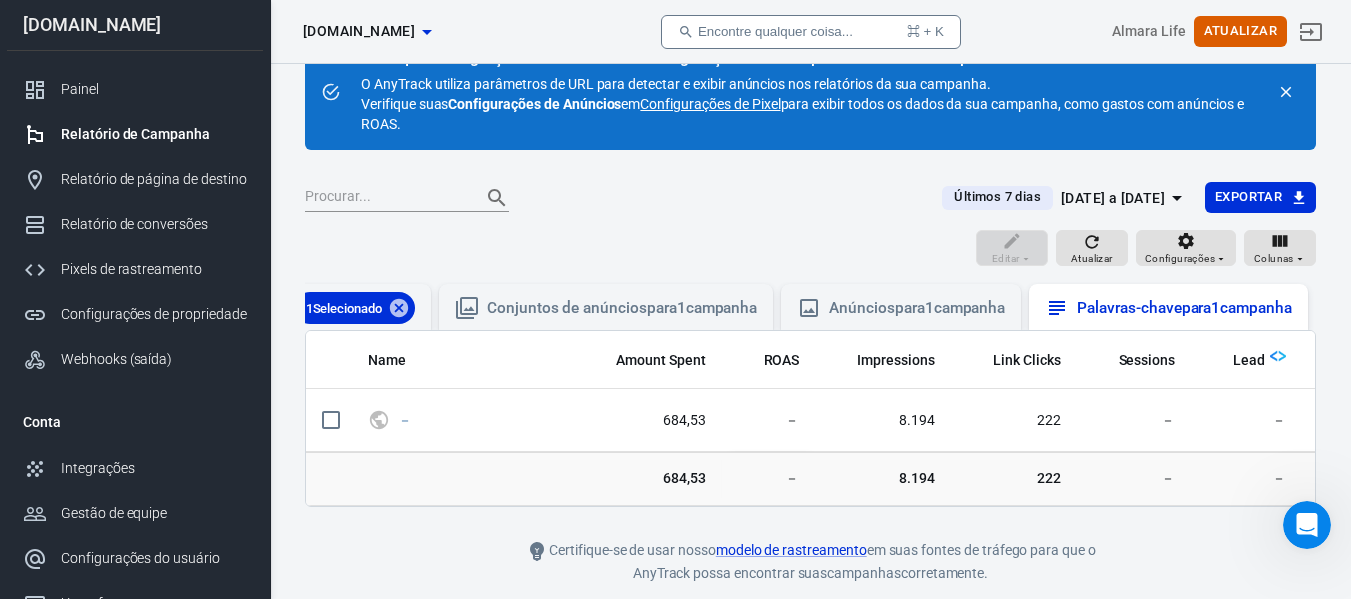 scroll, scrollTop: 118, scrollLeft: 0, axis: vertical 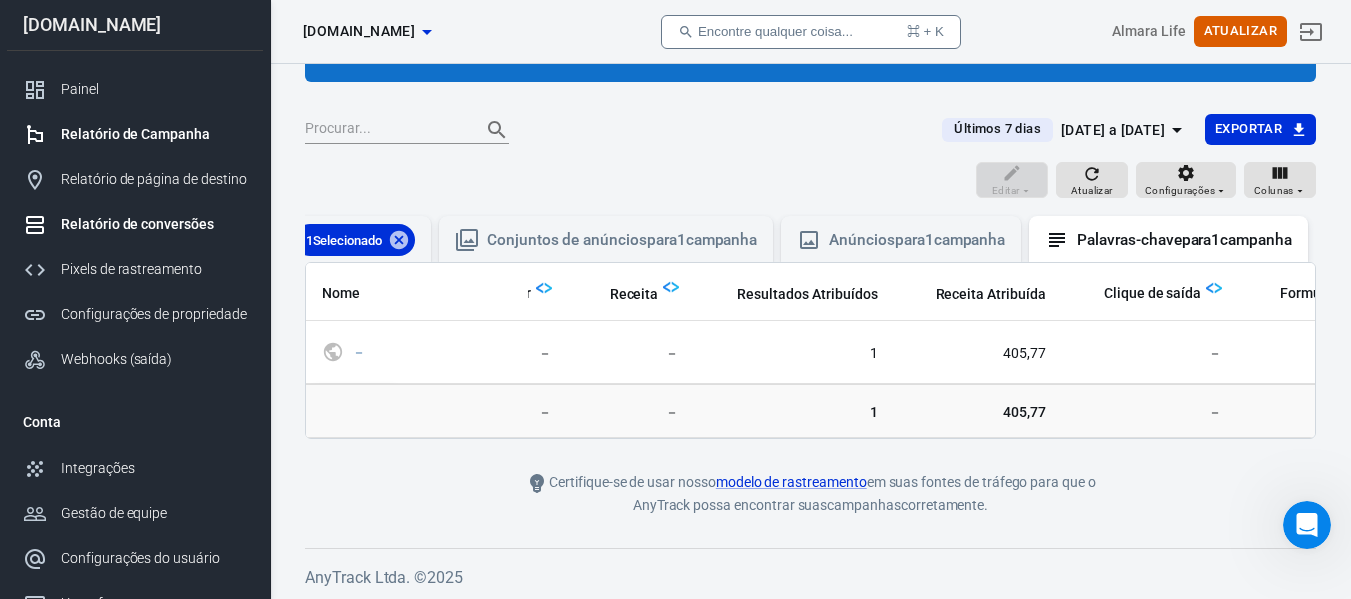 click on "Relatório de conversões" at bounding box center (154, 224) 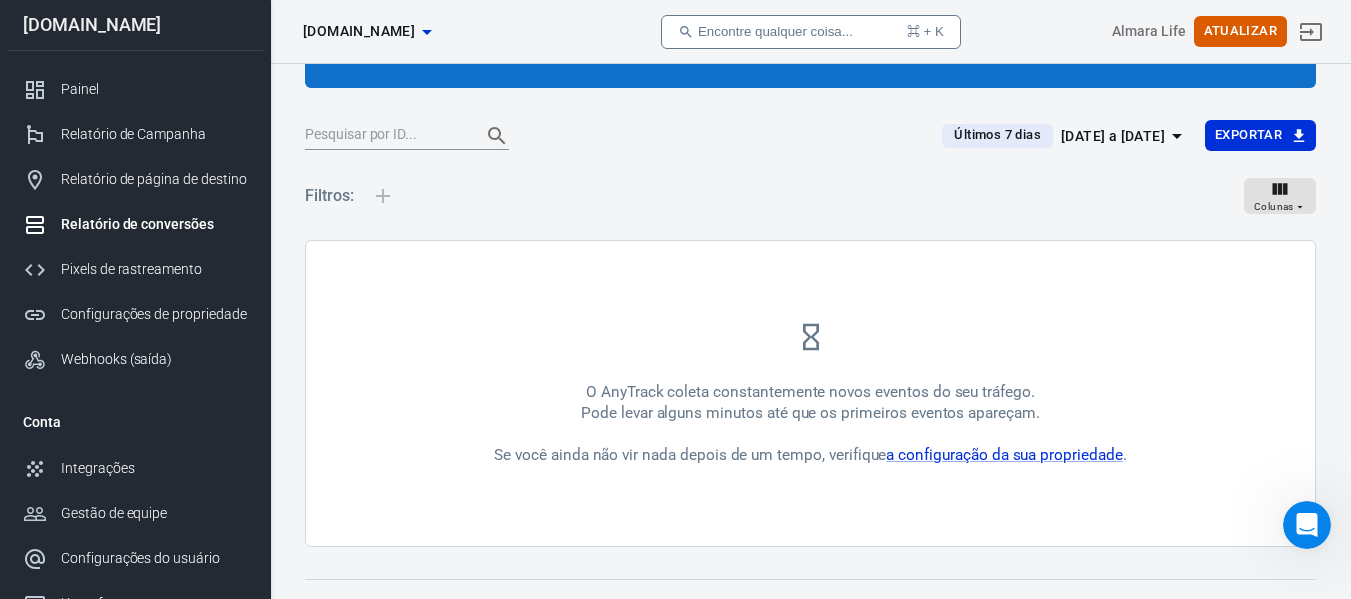 scroll, scrollTop: 193, scrollLeft: 0, axis: vertical 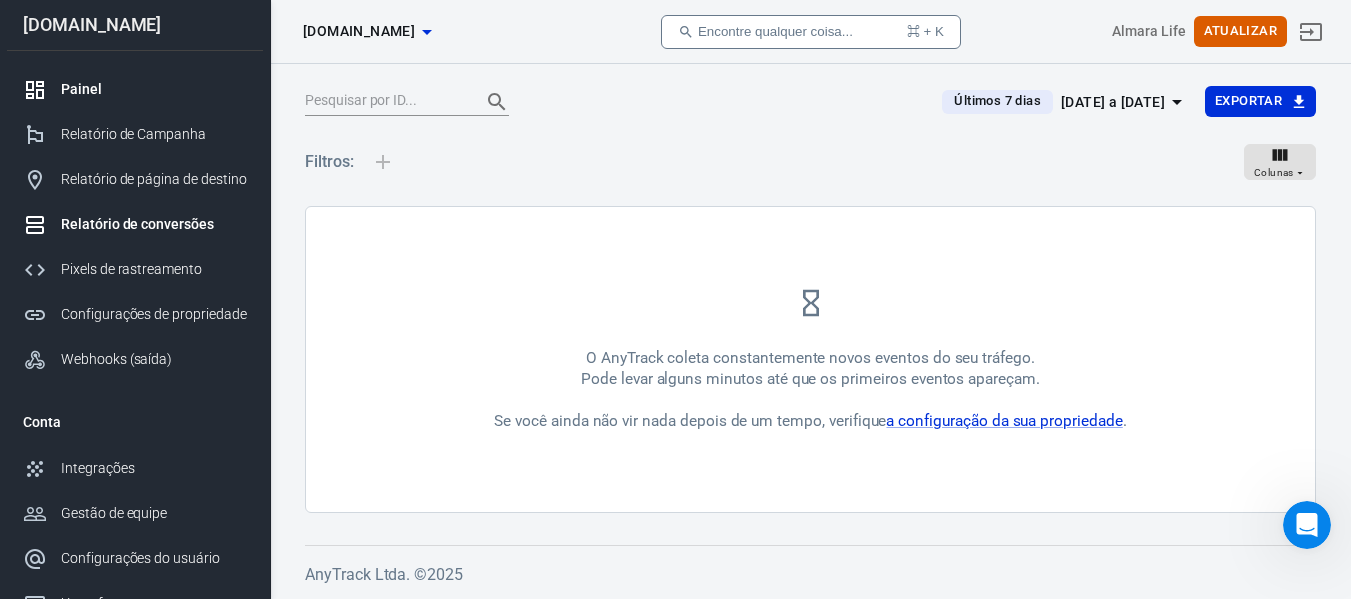 click on "Painel" at bounding box center (154, 89) 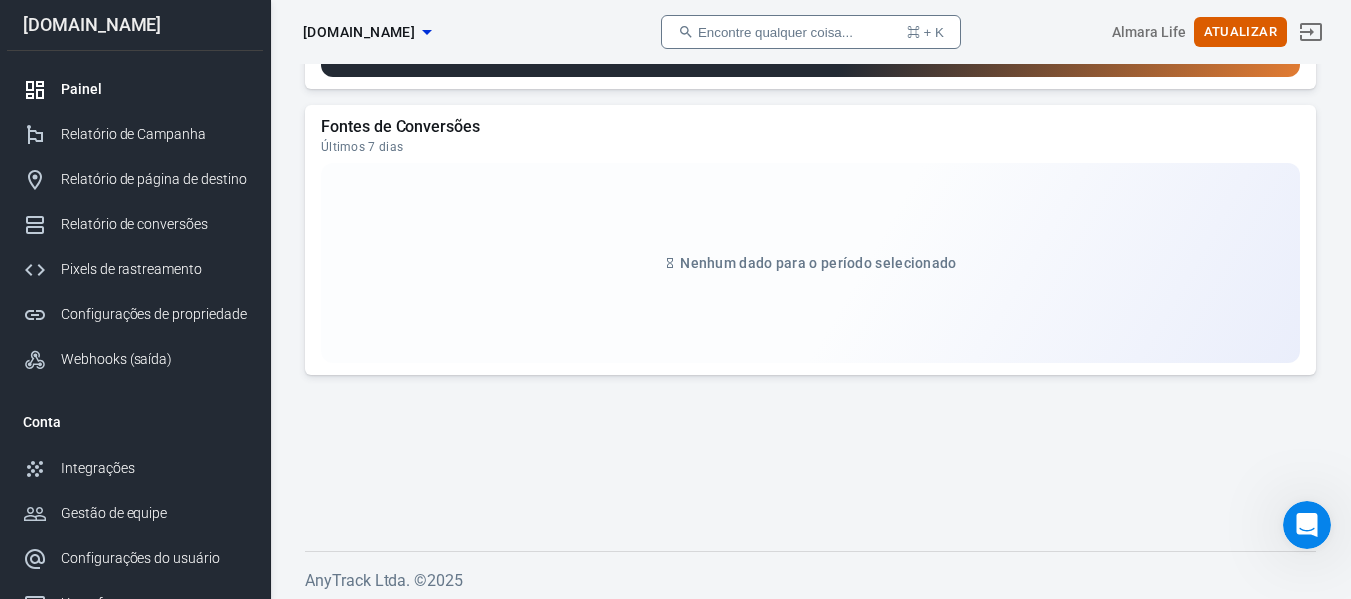 scroll, scrollTop: 2024, scrollLeft: 0, axis: vertical 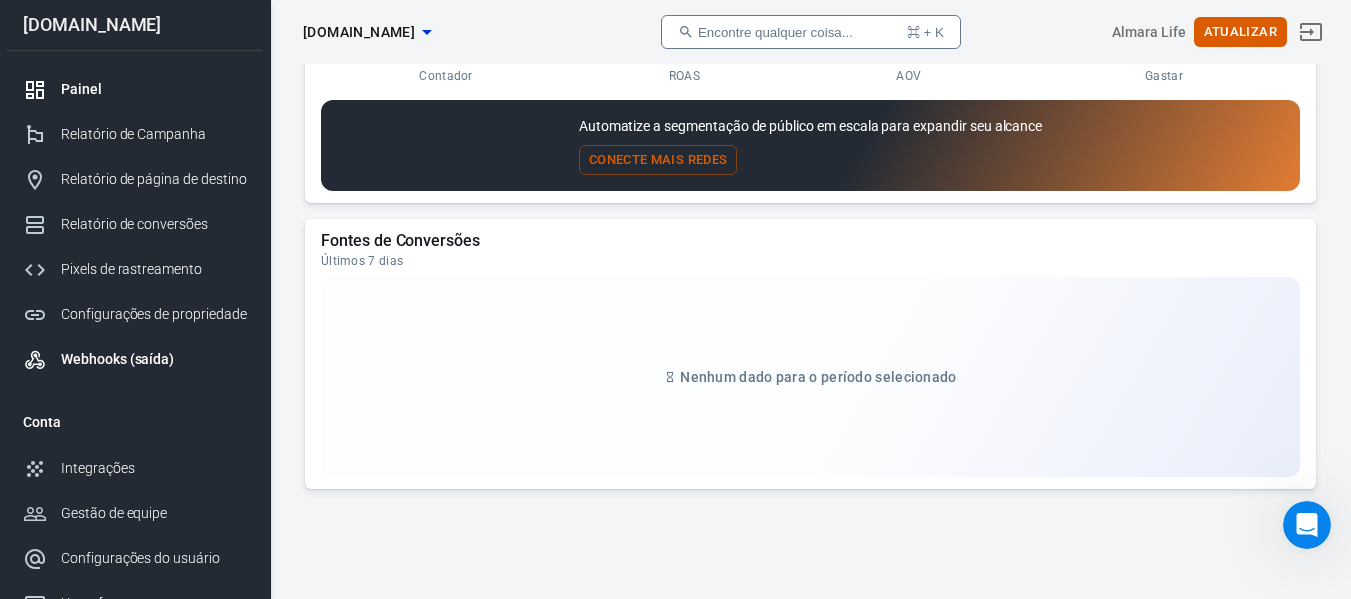 click on "Webhooks (saída)" at bounding box center (154, 359) 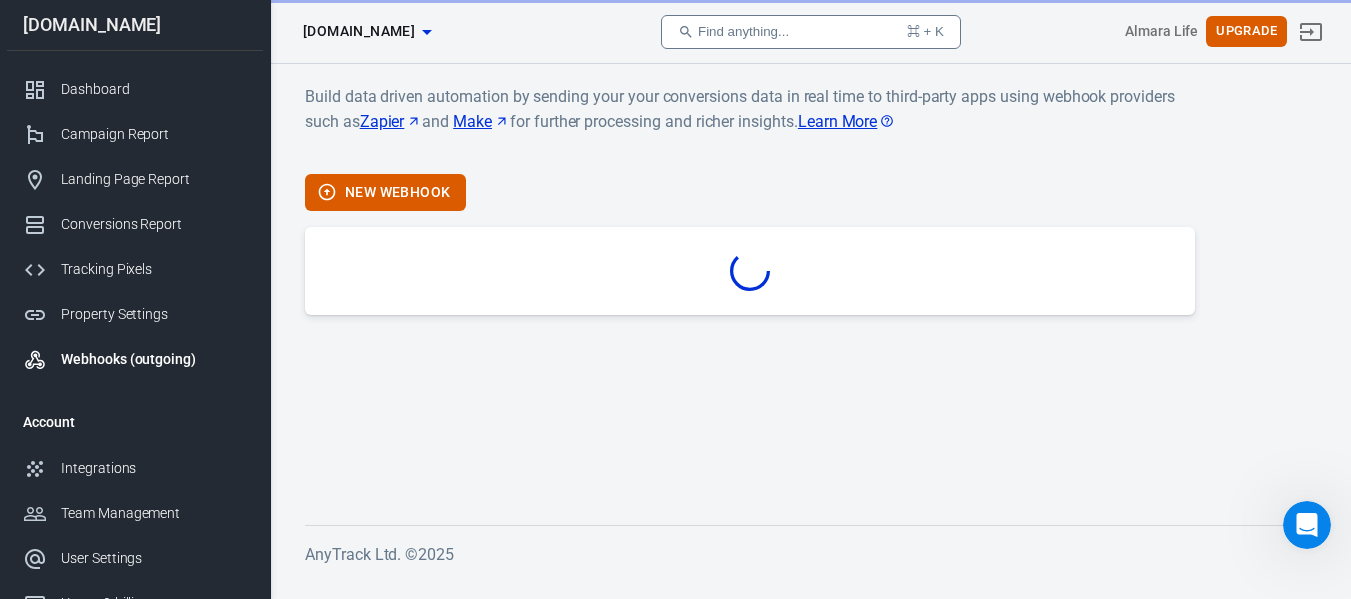 scroll, scrollTop: 0, scrollLeft: 0, axis: both 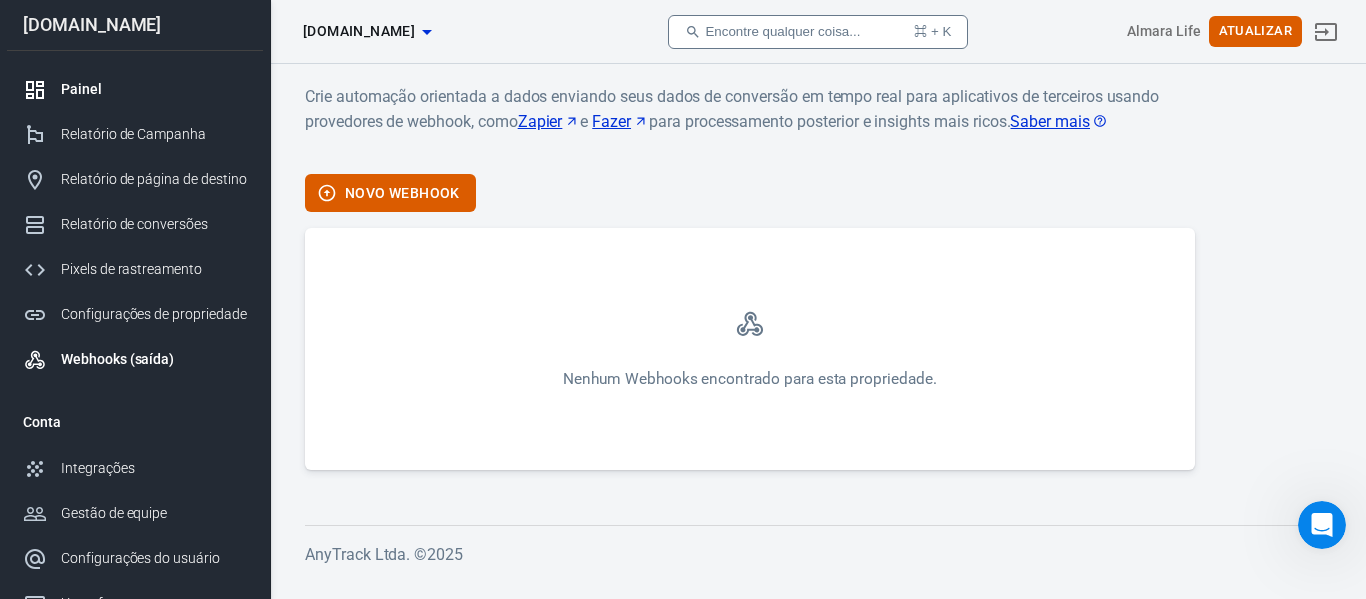 click on "Painel" at bounding box center [135, 89] 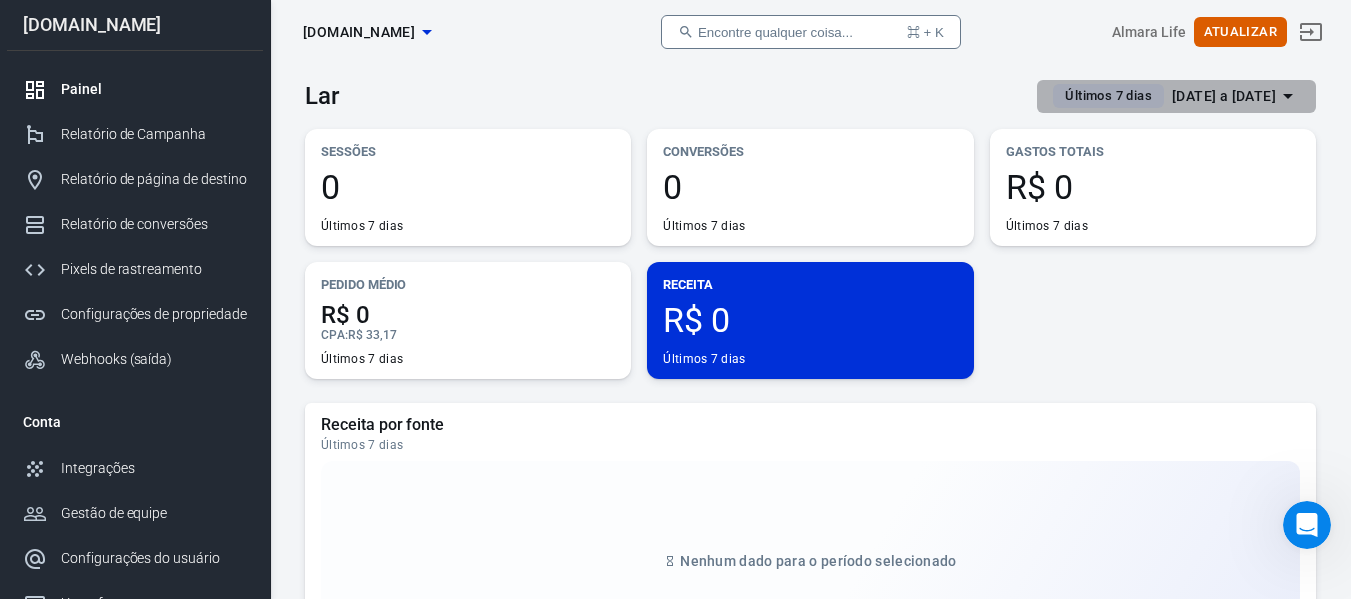 click on "Últimos 7 dias" at bounding box center [1108, 95] 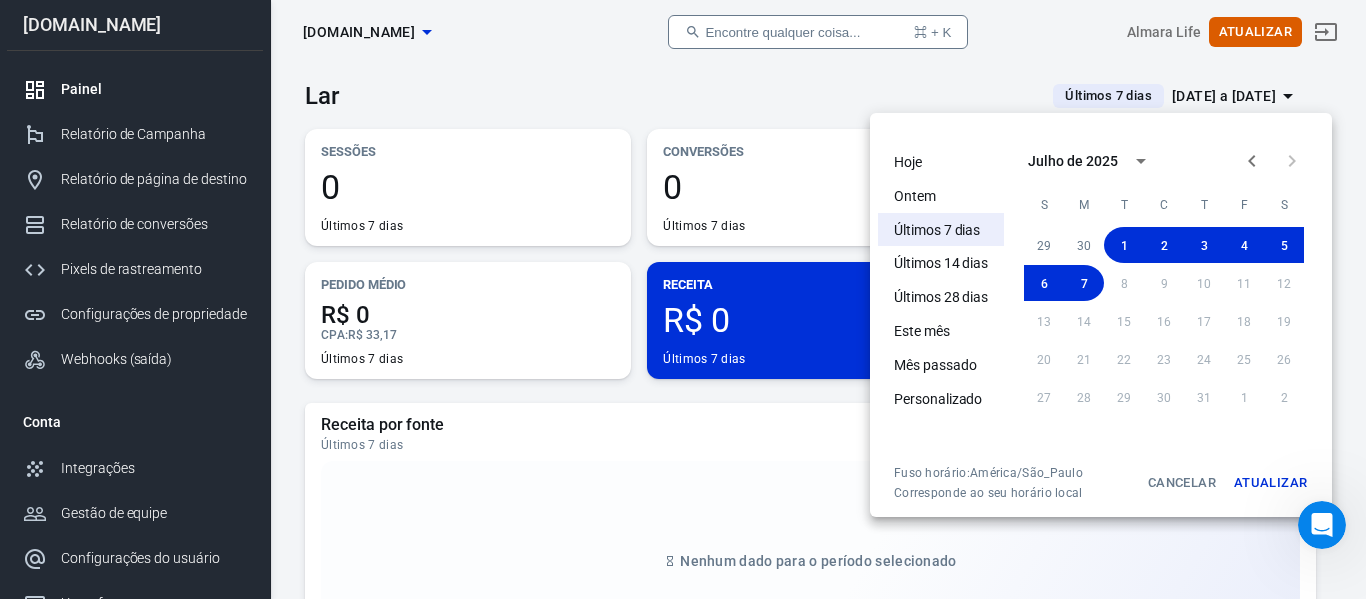 click on "Hoje" at bounding box center (908, 162) 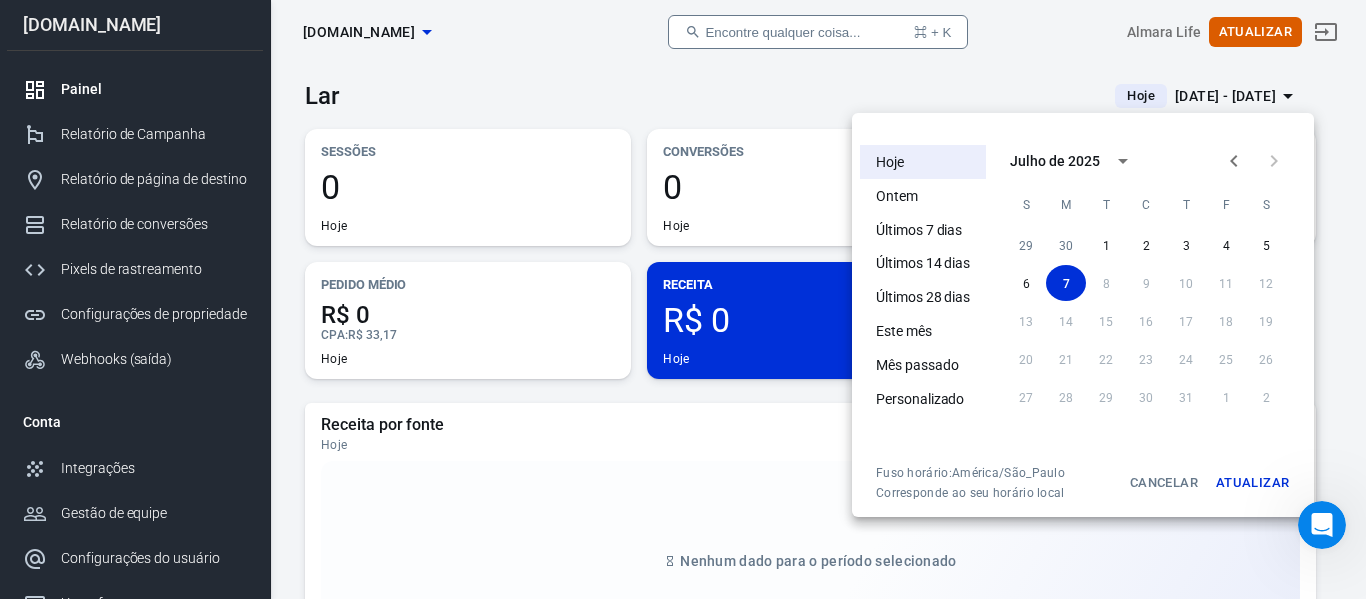 click on "Últimos 7 dias" at bounding box center [919, 229] 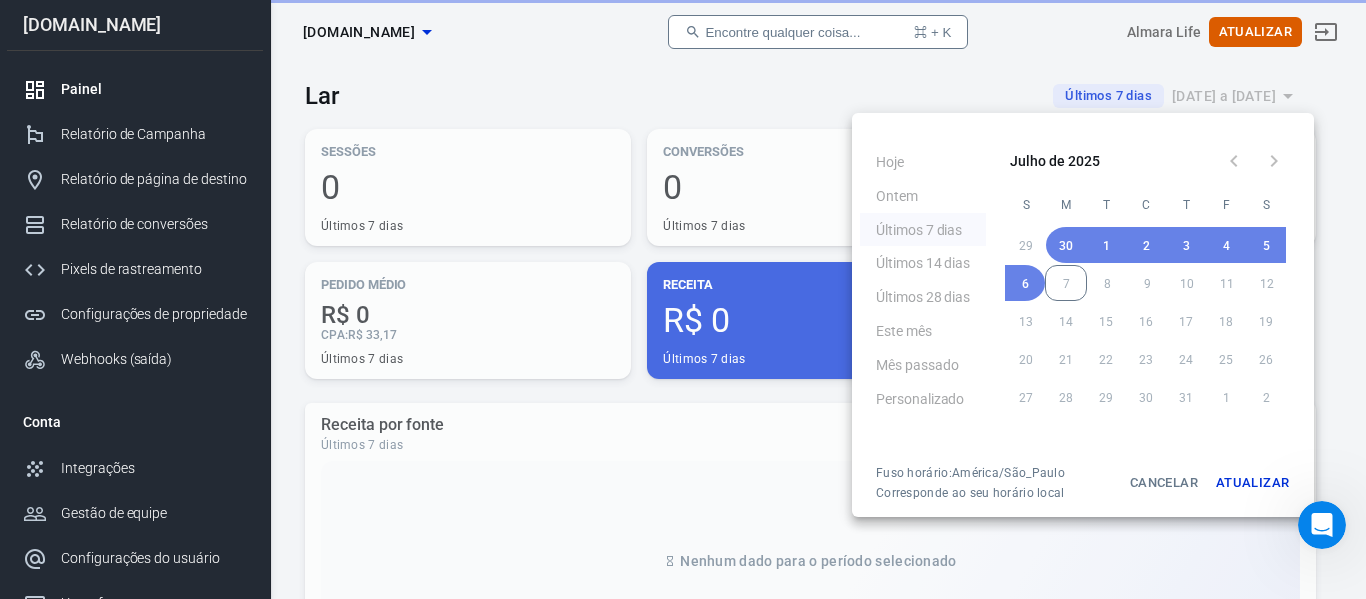 click at bounding box center (683, 299) 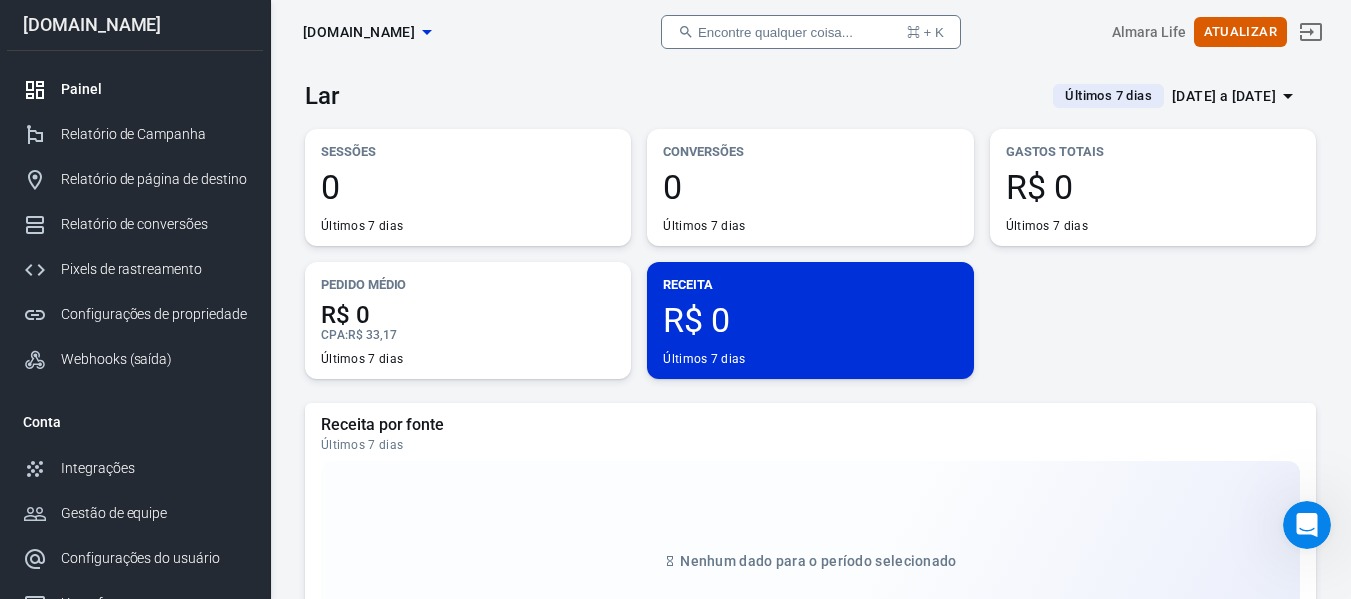 click on "[DATE] a [DATE]" at bounding box center [1224, 96] 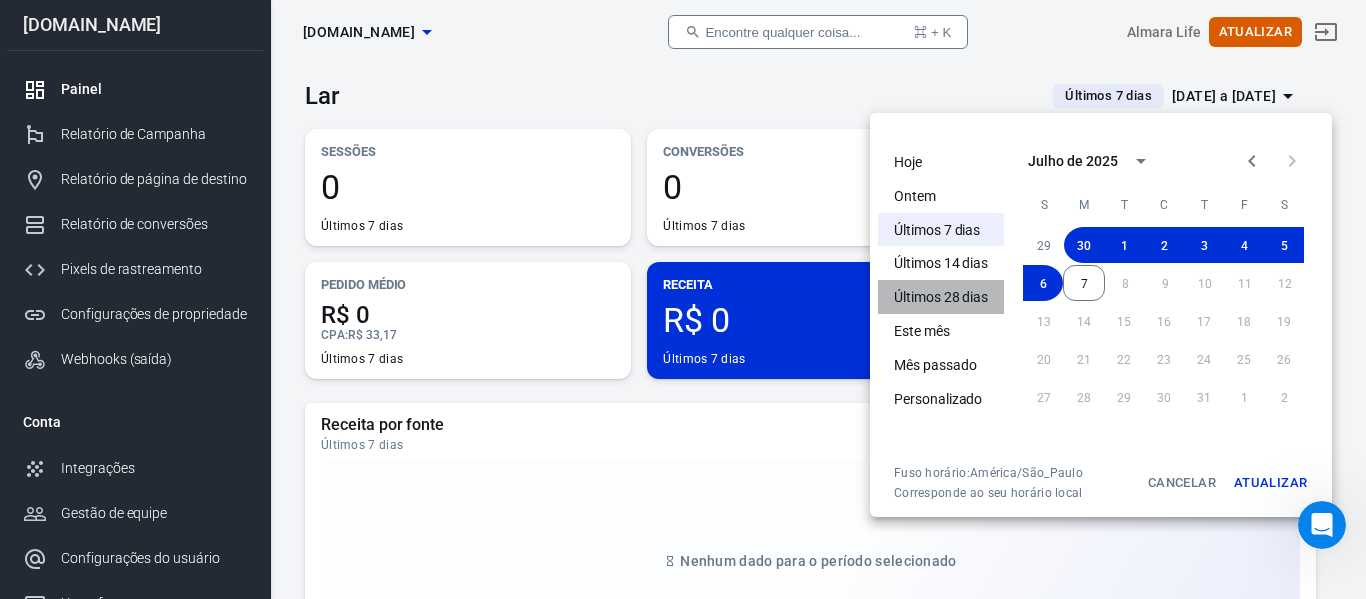 click on "Últimos 28 dias" at bounding box center [941, 297] 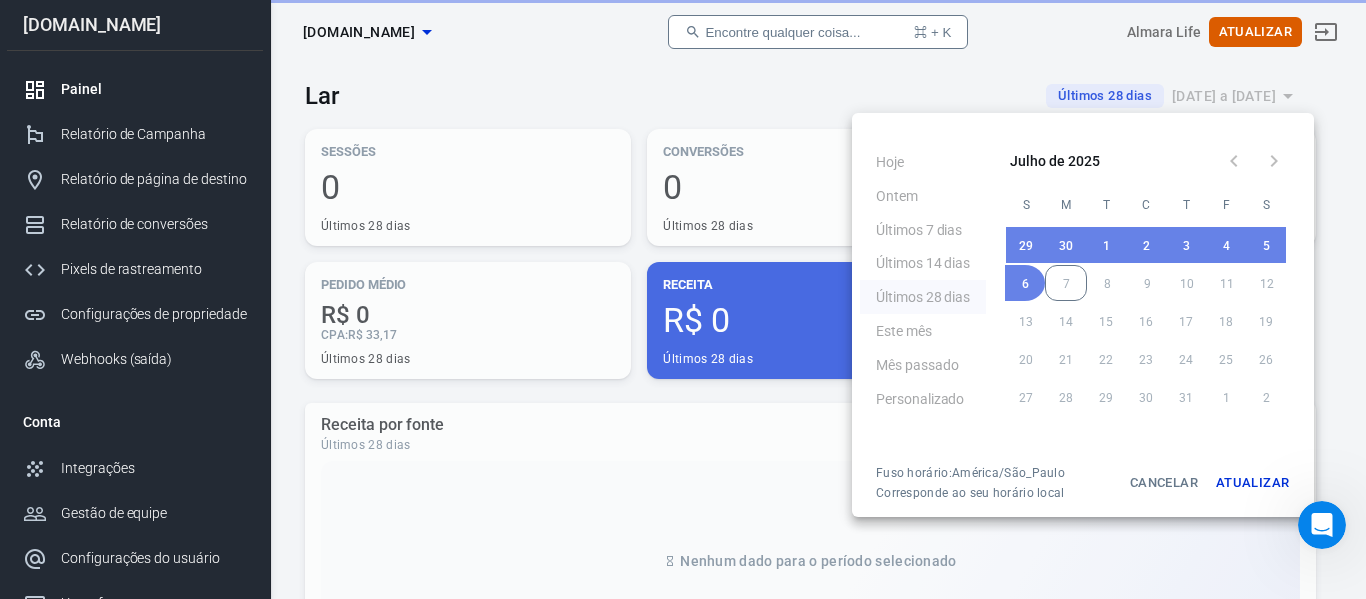 click at bounding box center [683, 299] 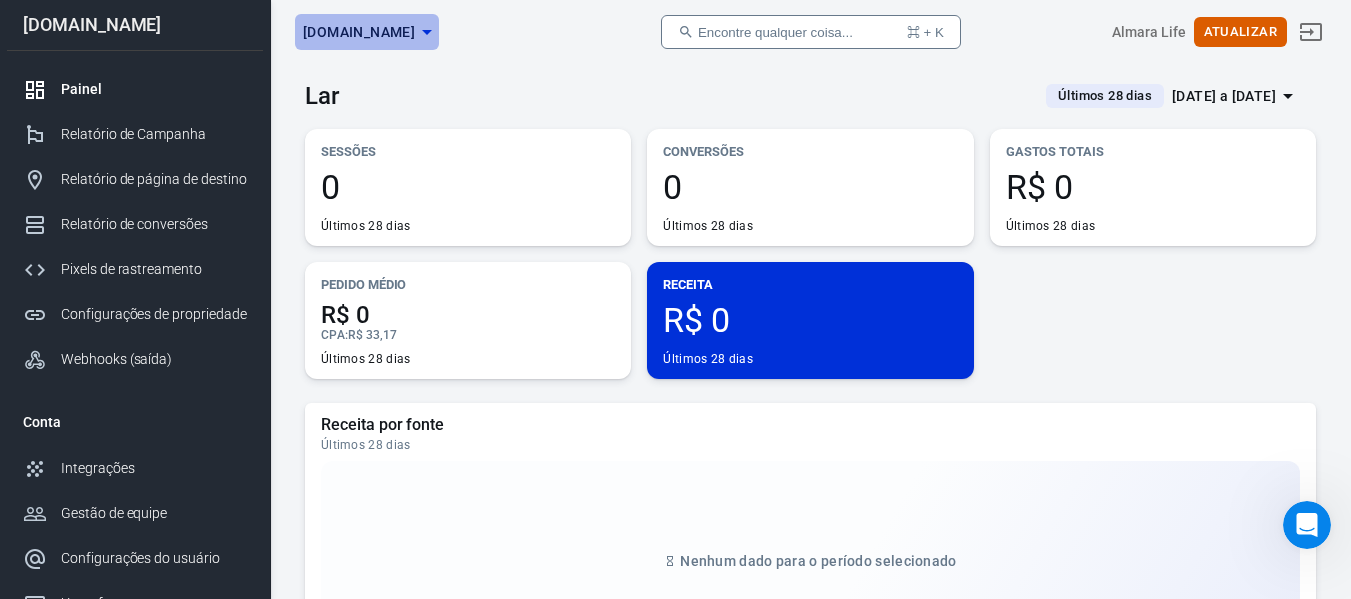 click 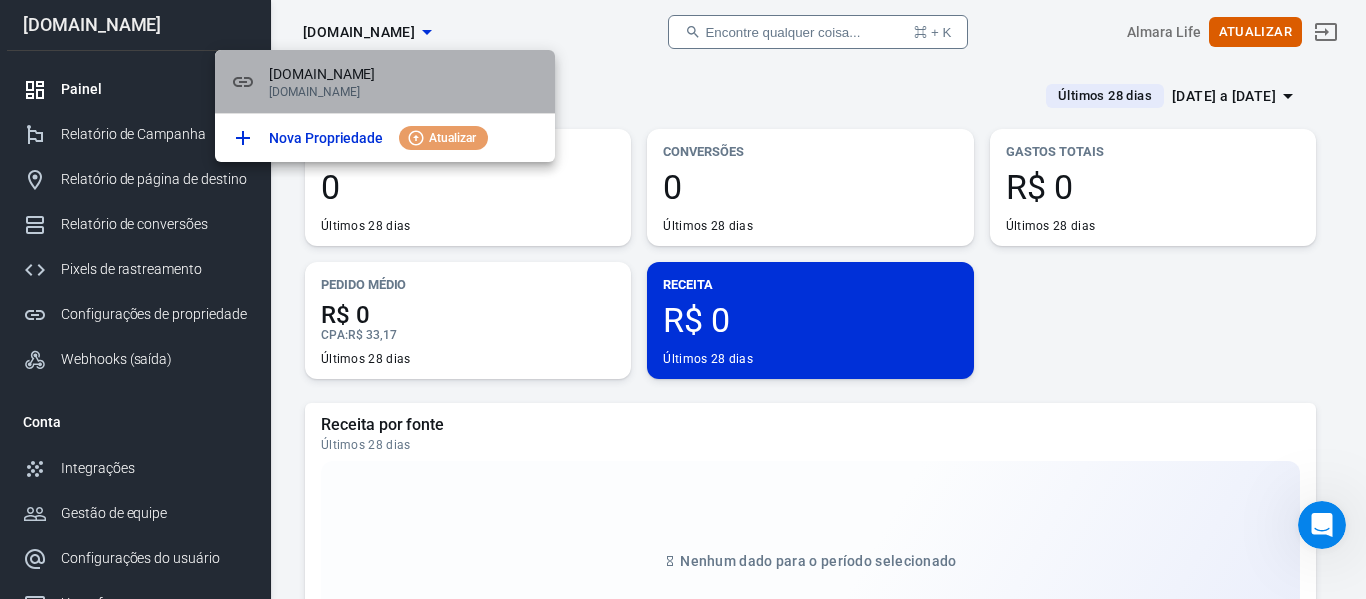 click on "[DOMAIN_NAME]" at bounding box center [322, 74] 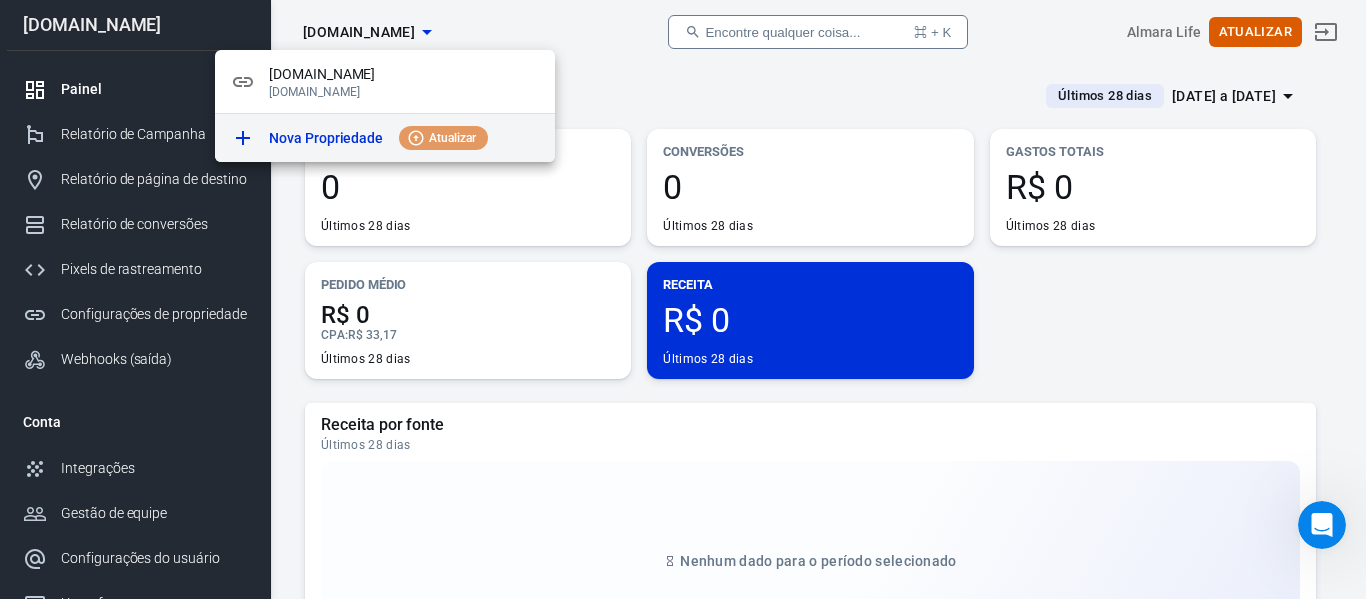 click on "Atualizar" at bounding box center (452, 138) 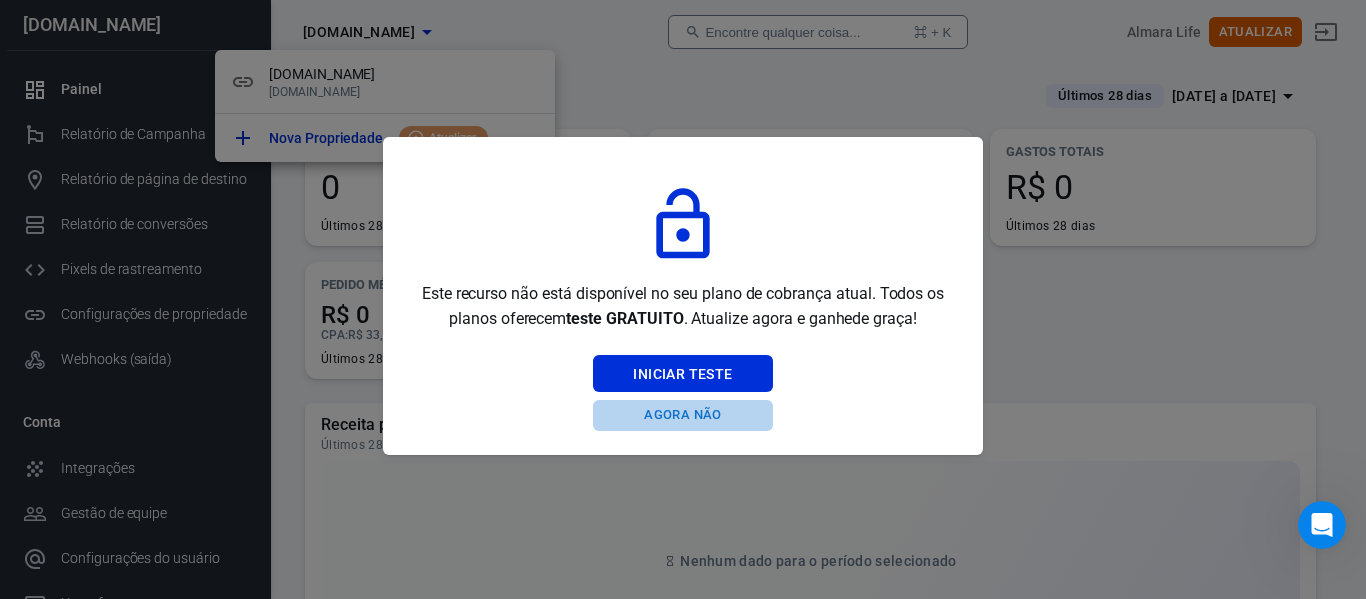 click on "Agora não" at bounding box center (682, 414) 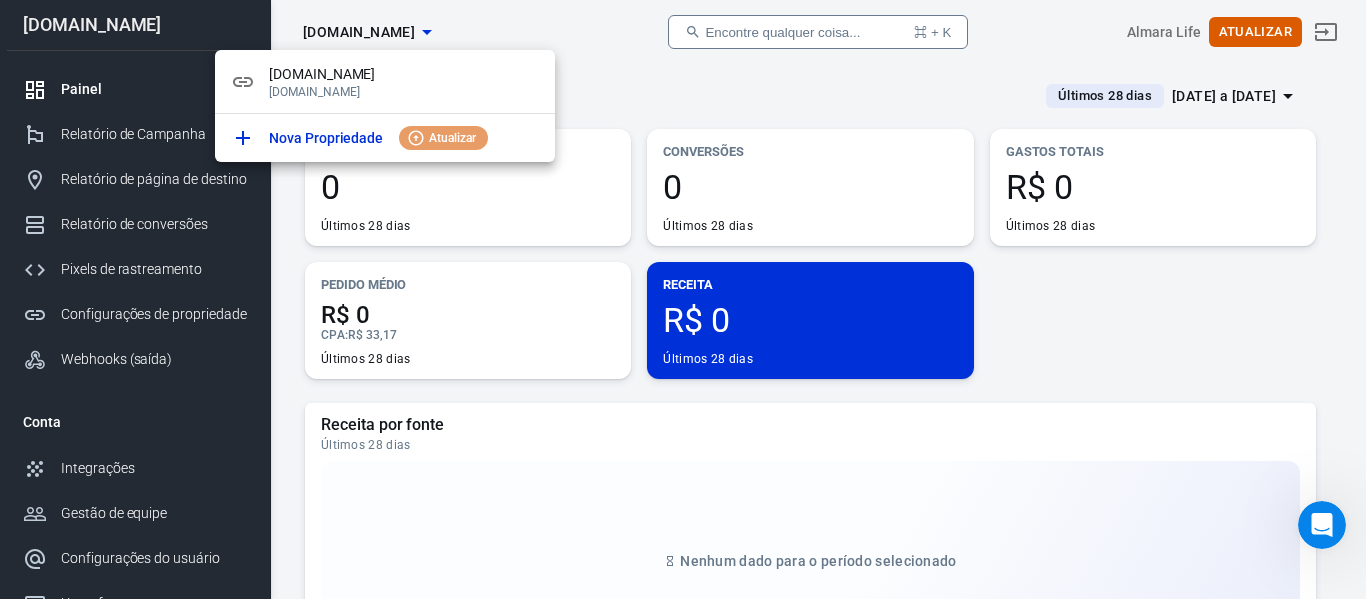 click at bounding box center (683, 299) 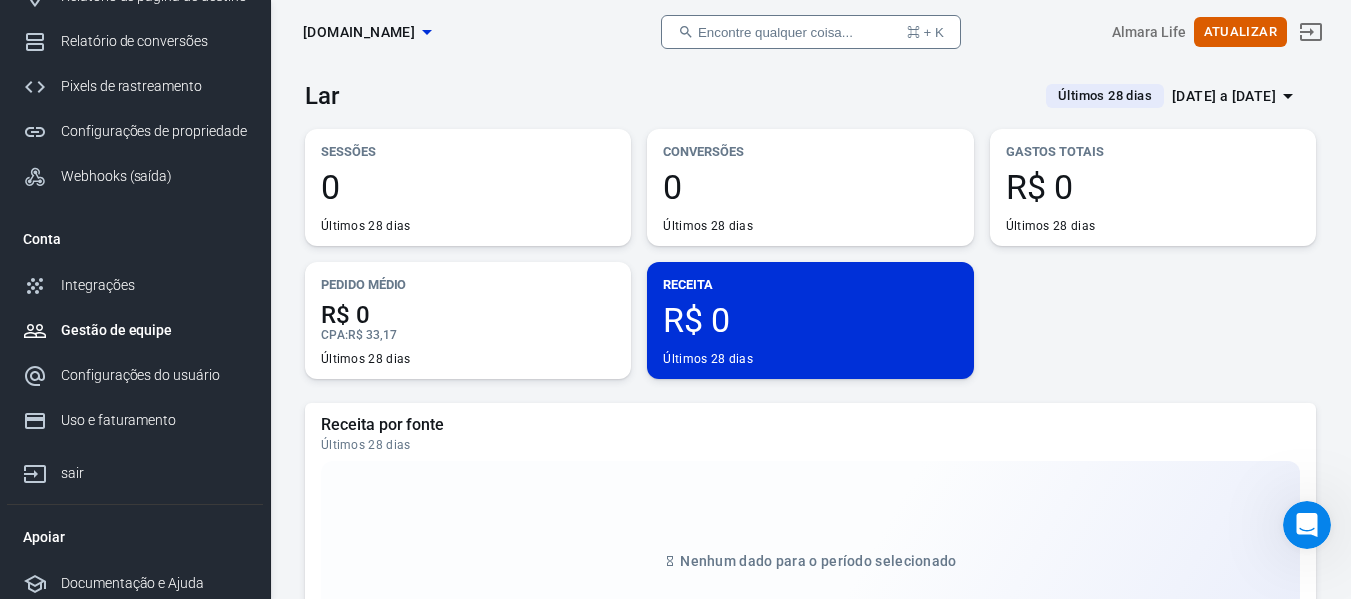 scroll, scrollTop: 190, scrollLeft: 0, axis: vertical 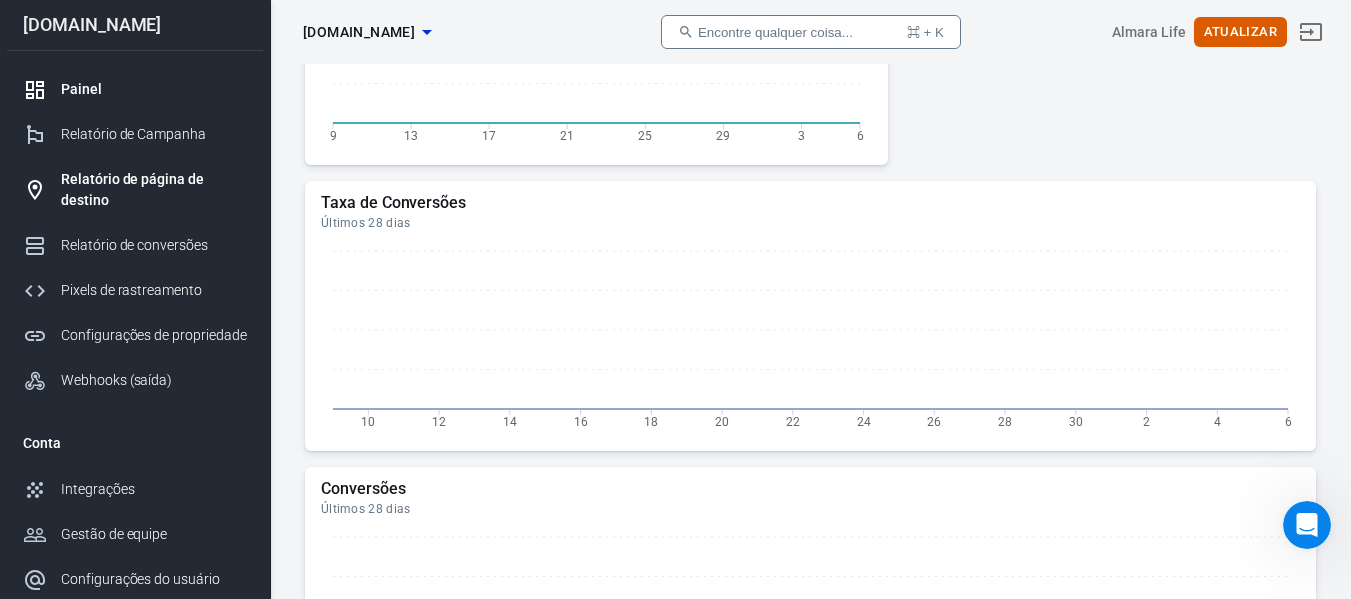 click on "Relatório de página de destino" at bounding box center [154, 190] 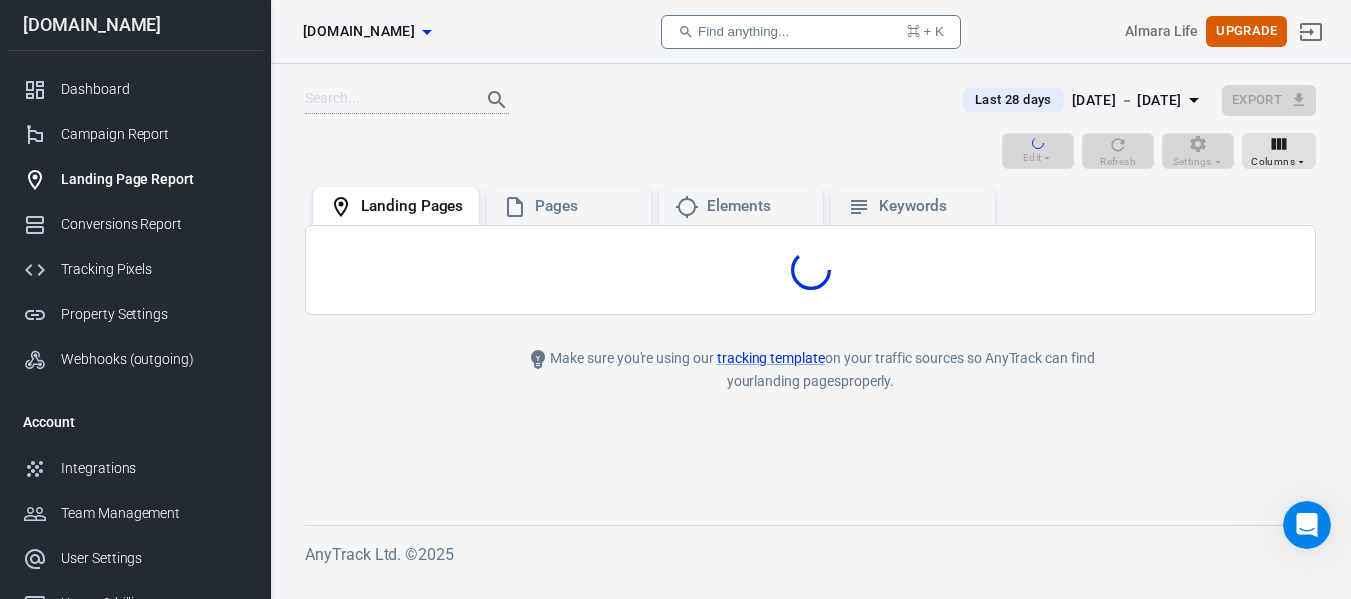 scroll, scrollTop: 0, scrollLeft: 0, axis: both 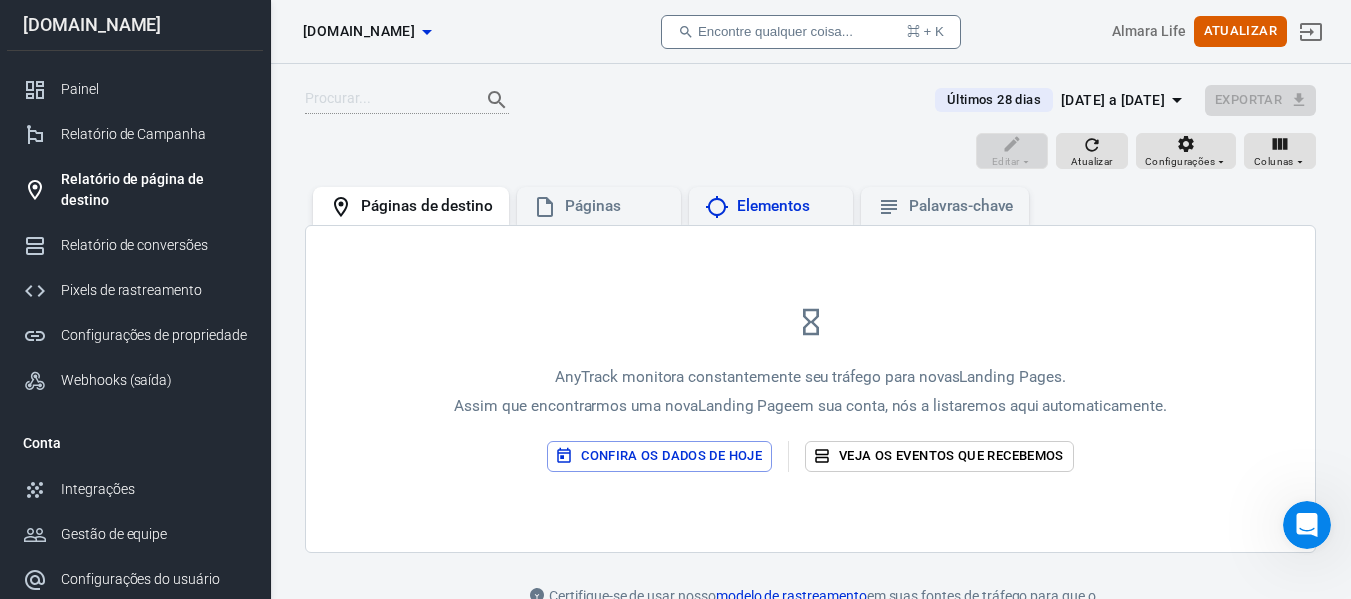 click on "Elementos" at bounding box center [773, 206] 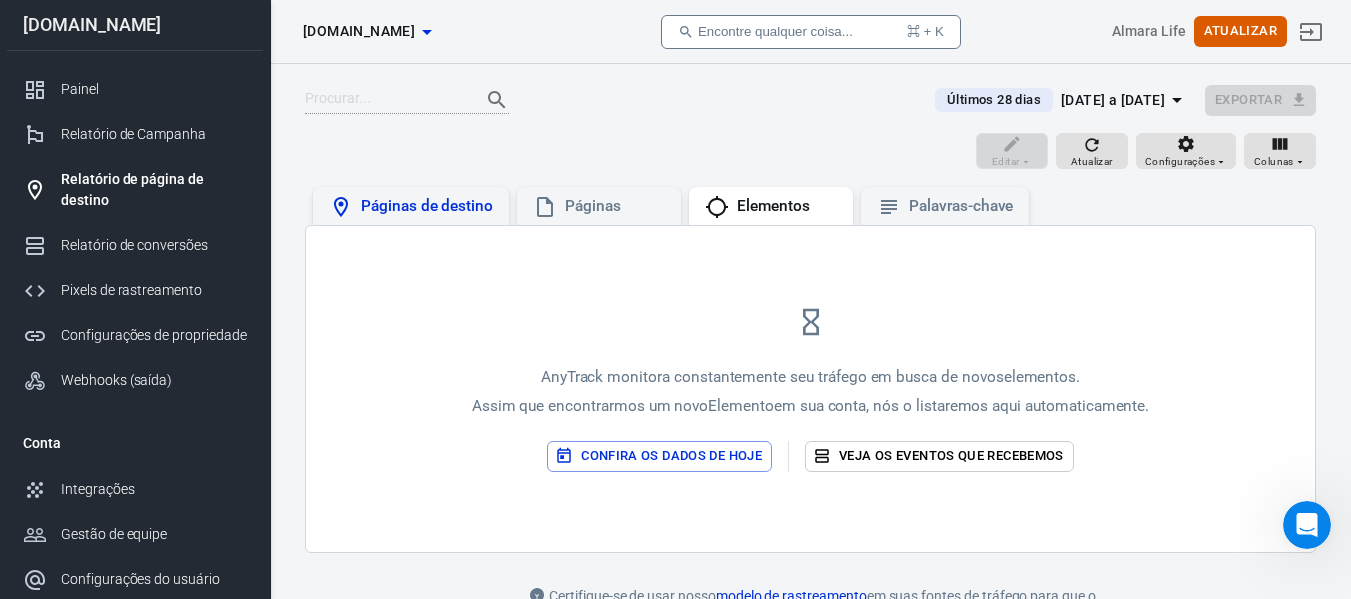 click on "Páginas de destino" at bounding box center [427, 206] 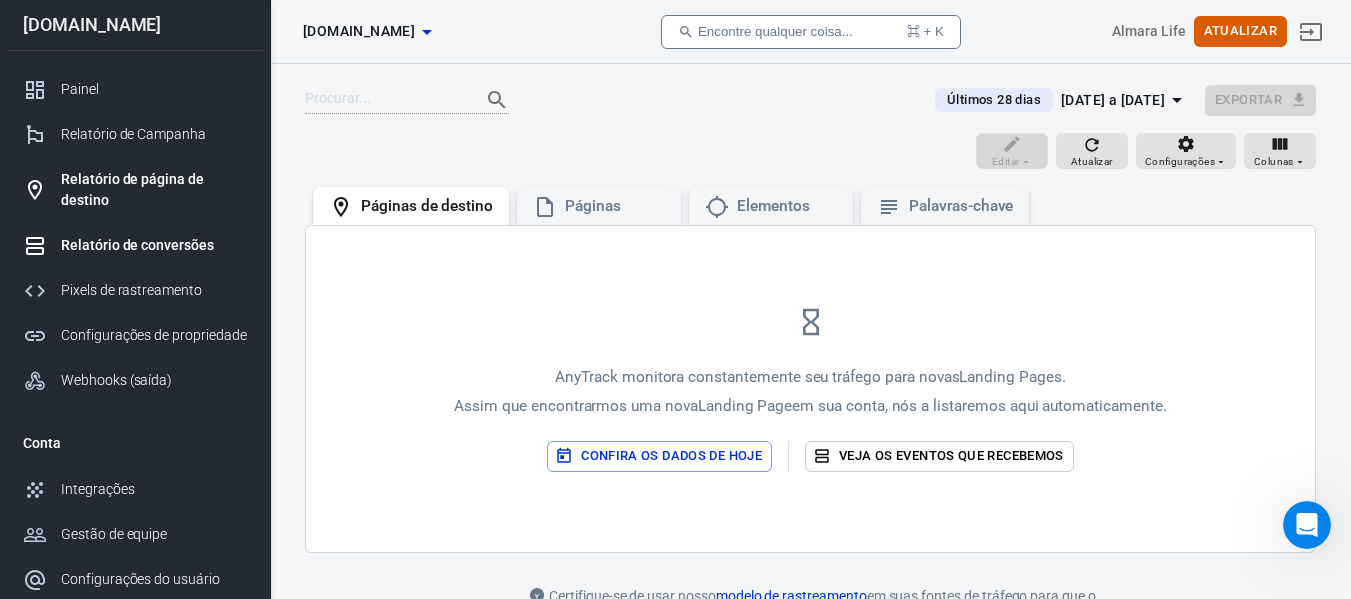 click on "Relatório de conversões" at bounding box center [137, 245] 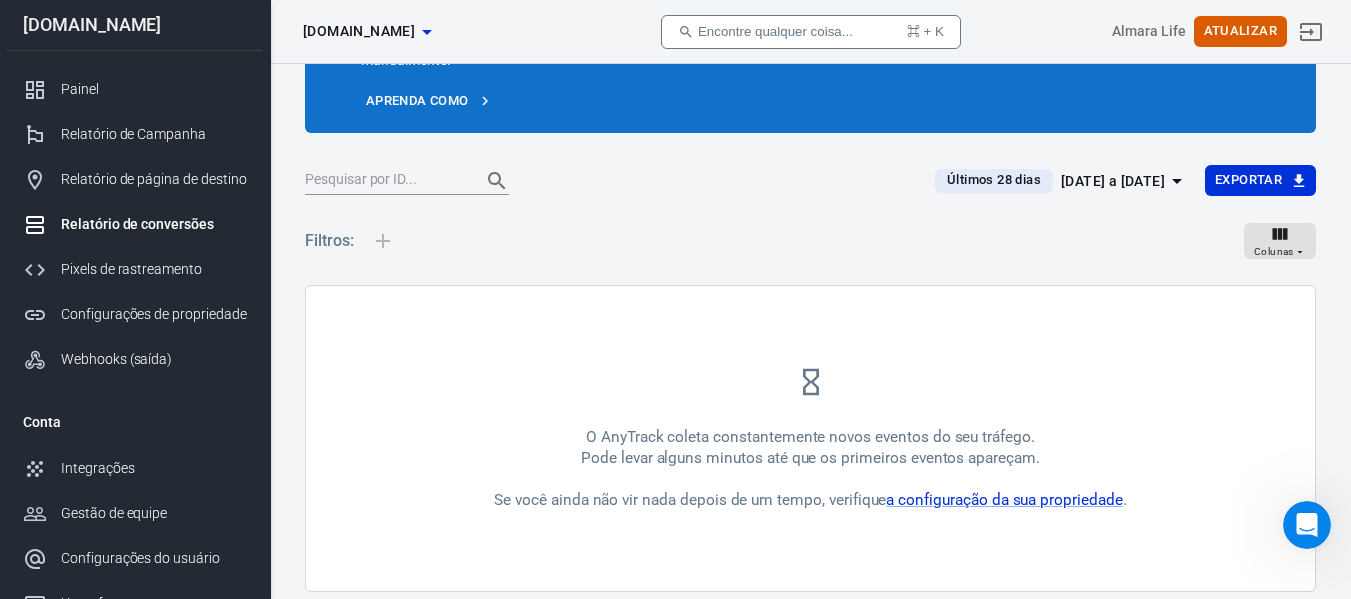 scroll, scrollTop: 73, scrollLeft: 0, axis: vertical 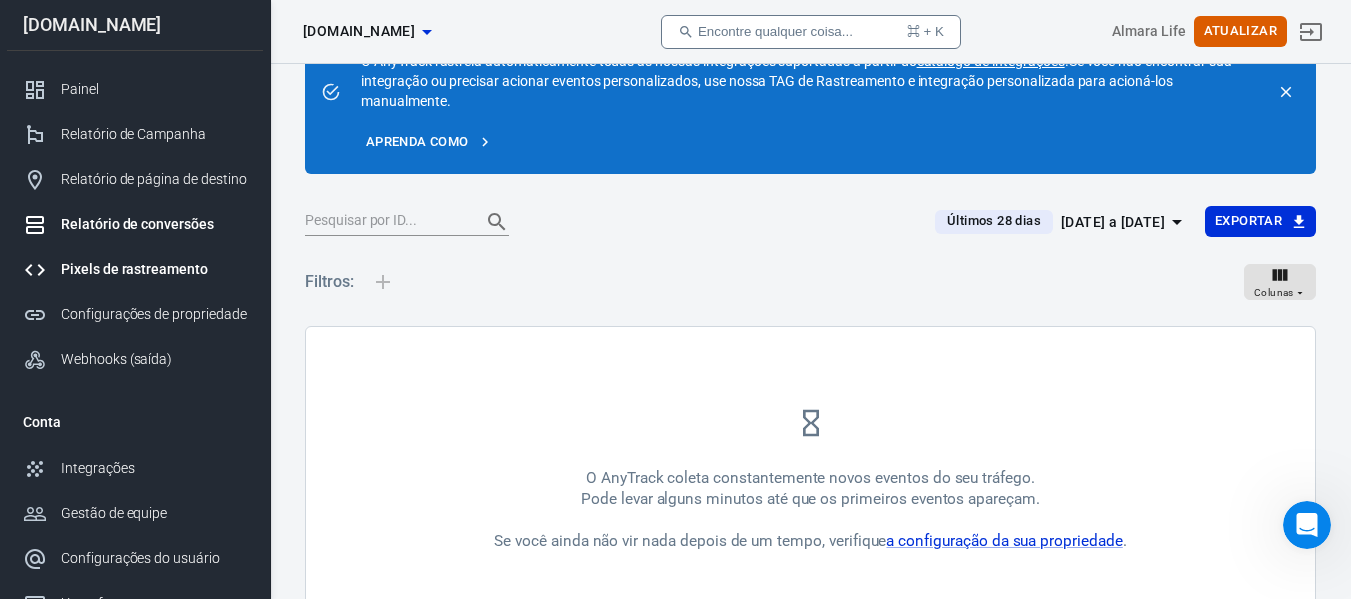 click on "Pixels de rastreamento" at bounding box center [135, 269] 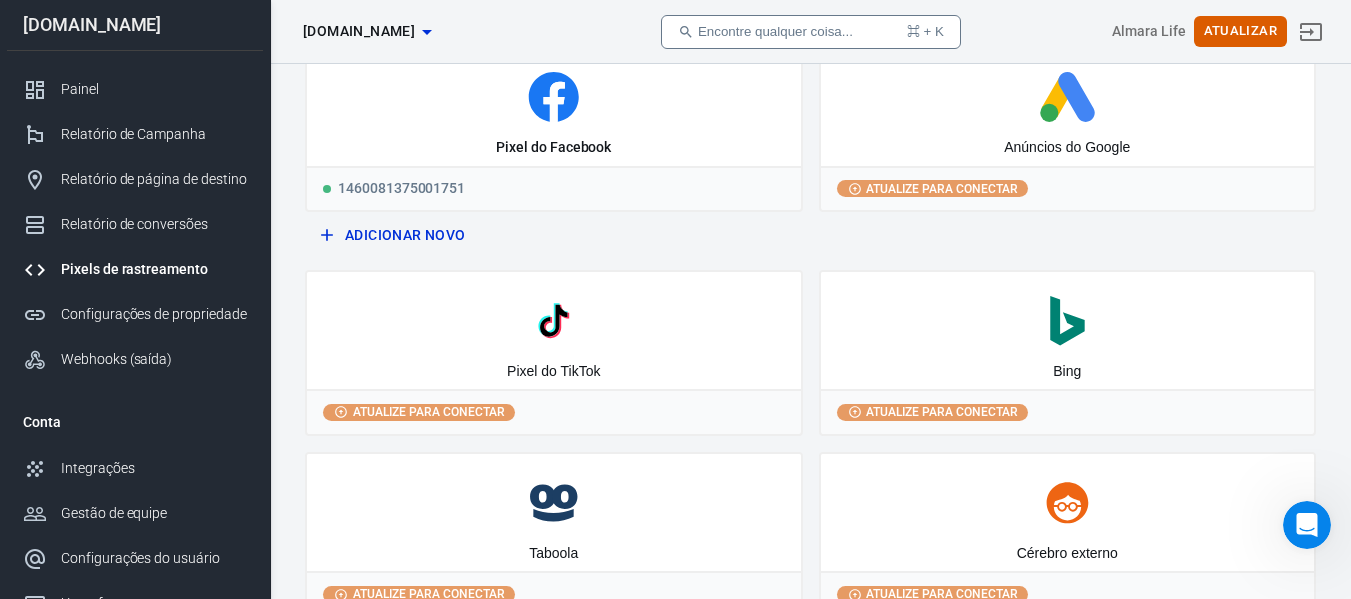 scroll, scrollTop: 120, scrollLeft: 0, axis: vertical 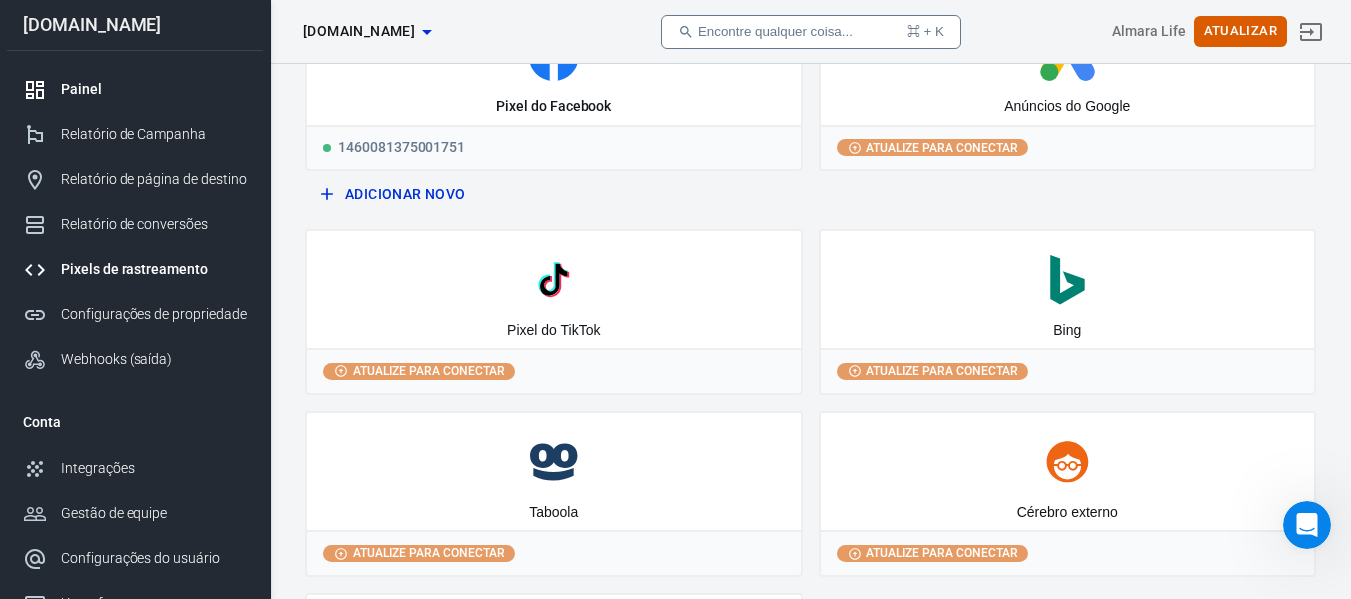 click on "Painel" at bounding box center [154, 89] 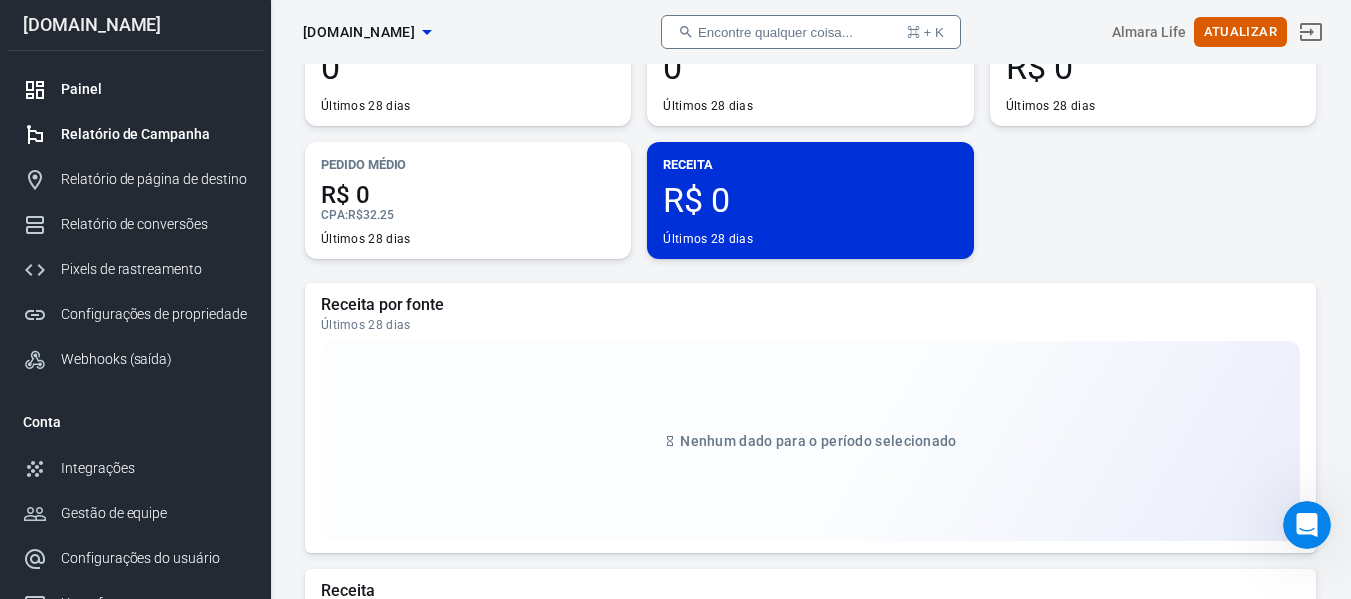 click on "Relatório de Campanha" at bounding box center [135, 134] 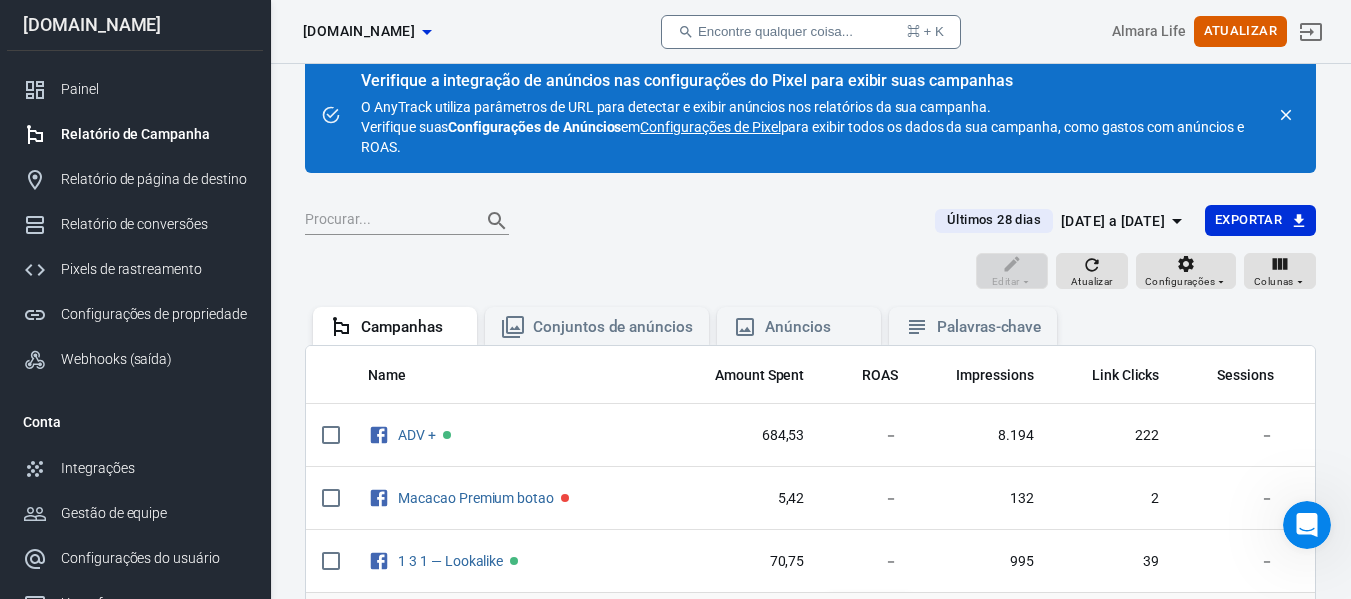 scroll, scrollTop: 120, scrollLeft: 0, axis: vertical 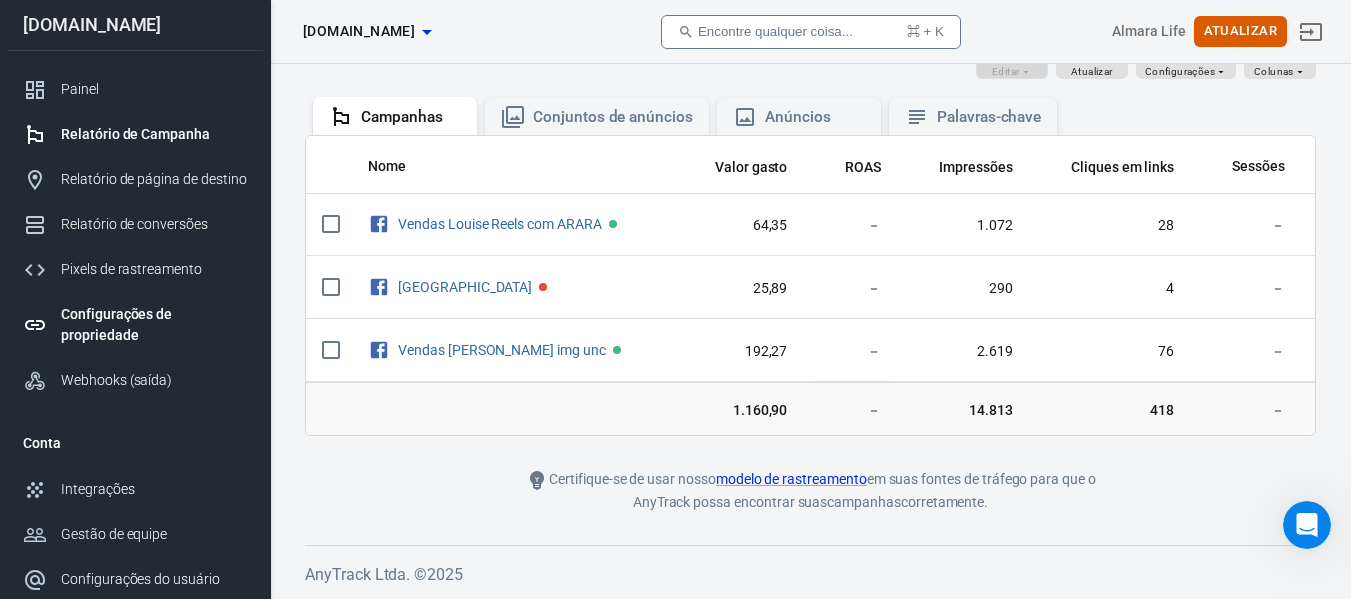 click on "Configurações de propriedade" at bounding box center (116, 324) 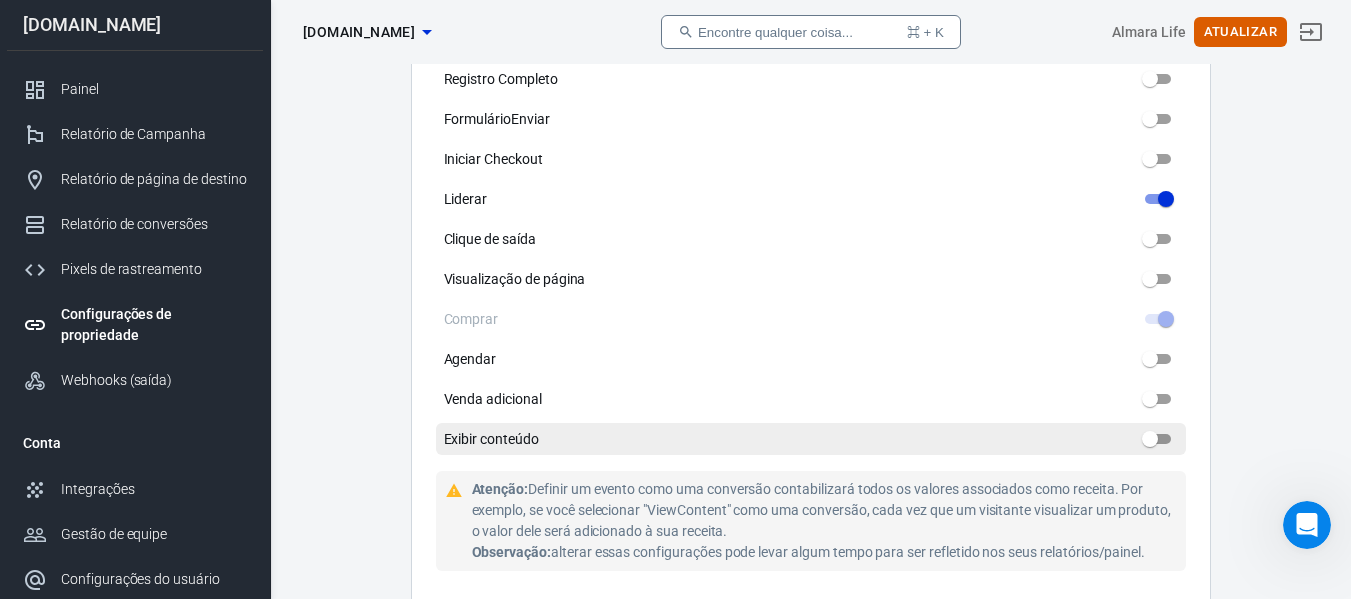 scroll, scrollTop: 1078, scrollLeft: 0, axis: vertical 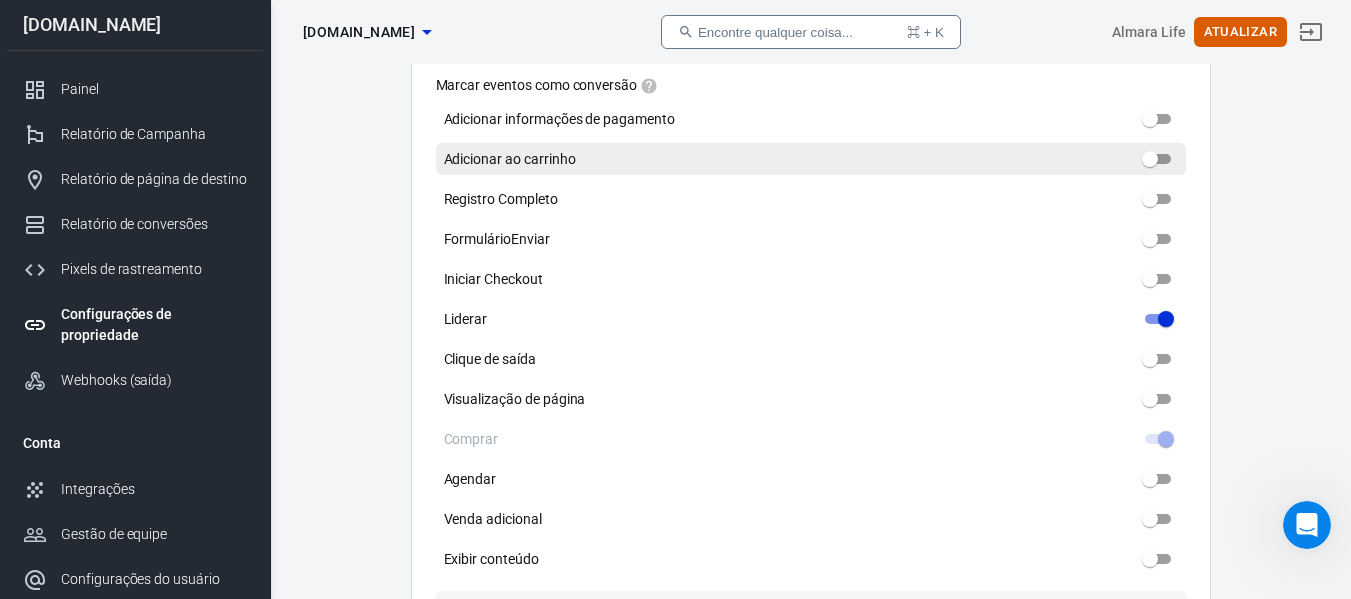 click on "Adicionar ao carrinho" at bounding box center (1150, 159) 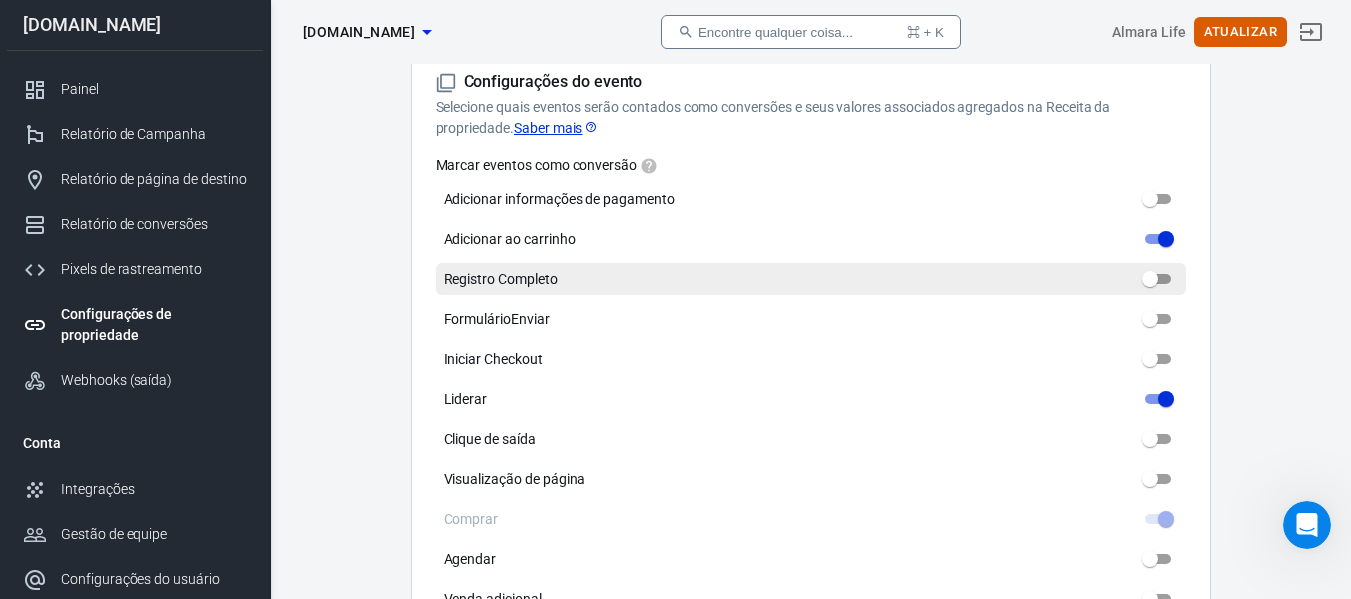 scroll, scrollTop: 958, scrollLeft: 0, axis: vertical 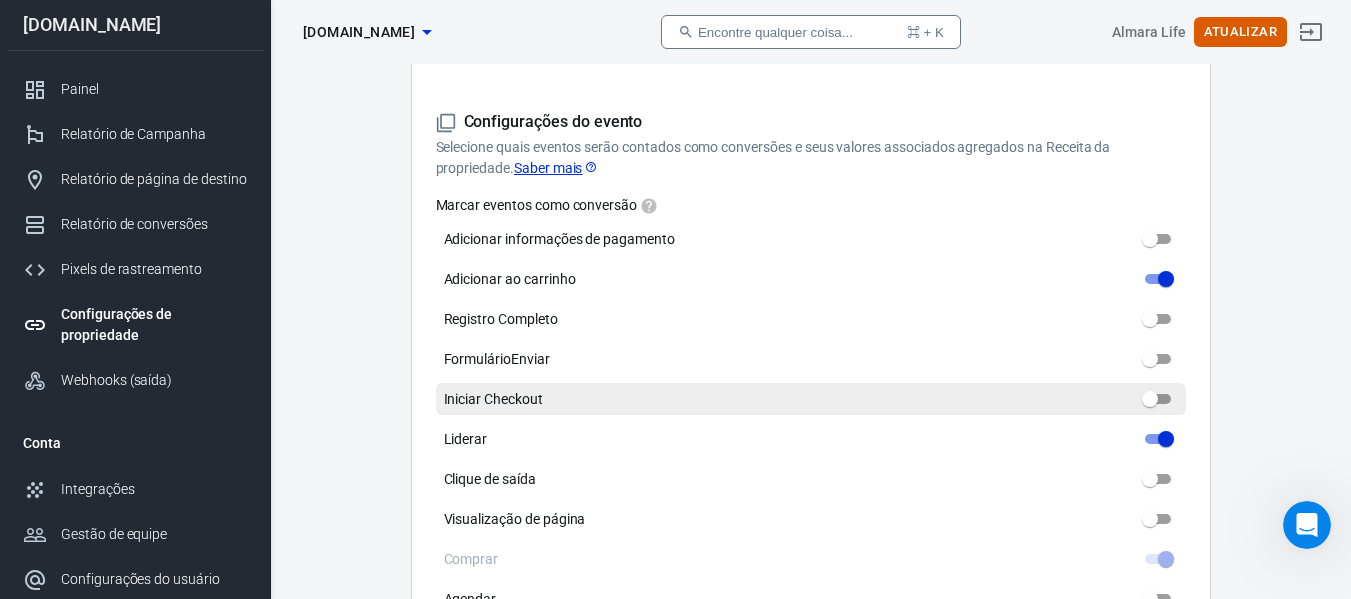 click on "Iniciar Checkout" at bounding box center [1150, 399] 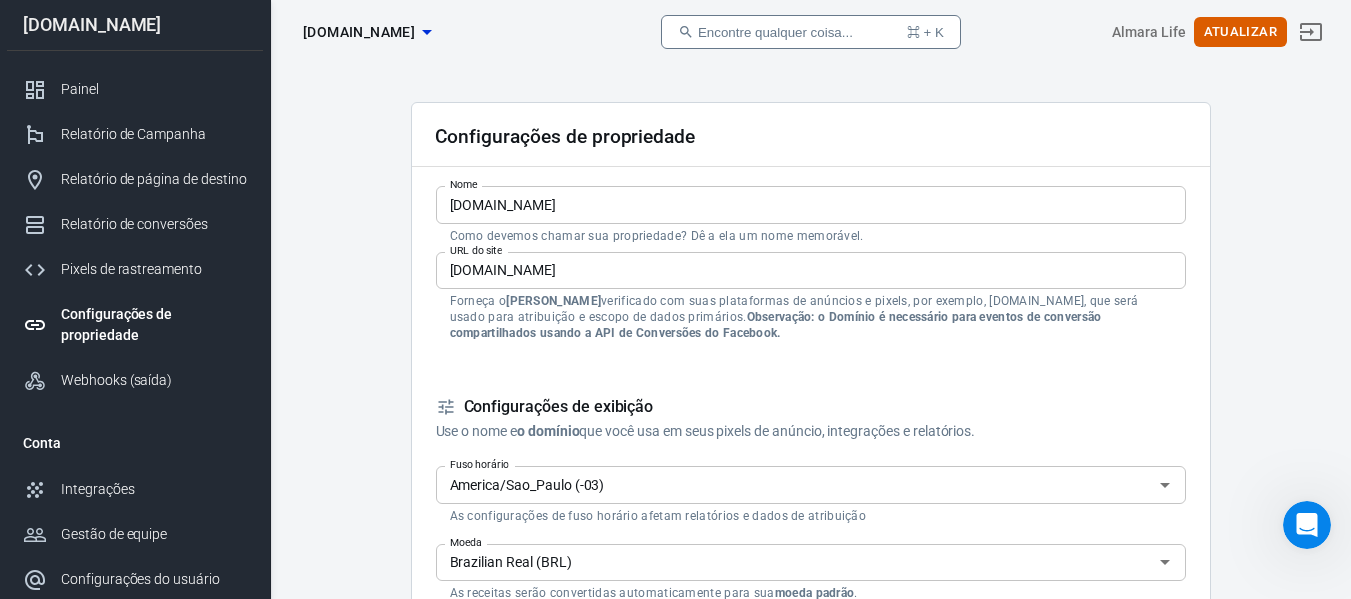 scroll, scrollTop: 0, scrollLeft: 0, axis: both 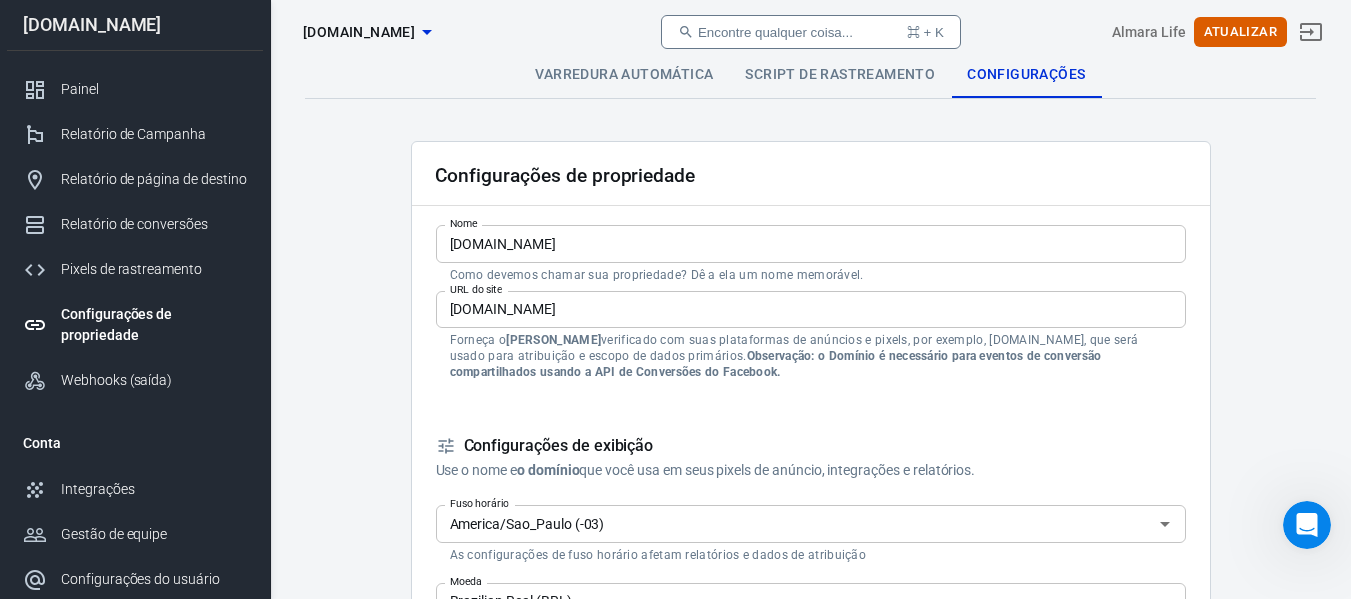 click on "Painel Relatório de Campanha Relatório de página de destino Relatório de conversões Pixels de rastreamento Configurações de propriedade Webhooks (saída)" at bounding box center [135, 235] 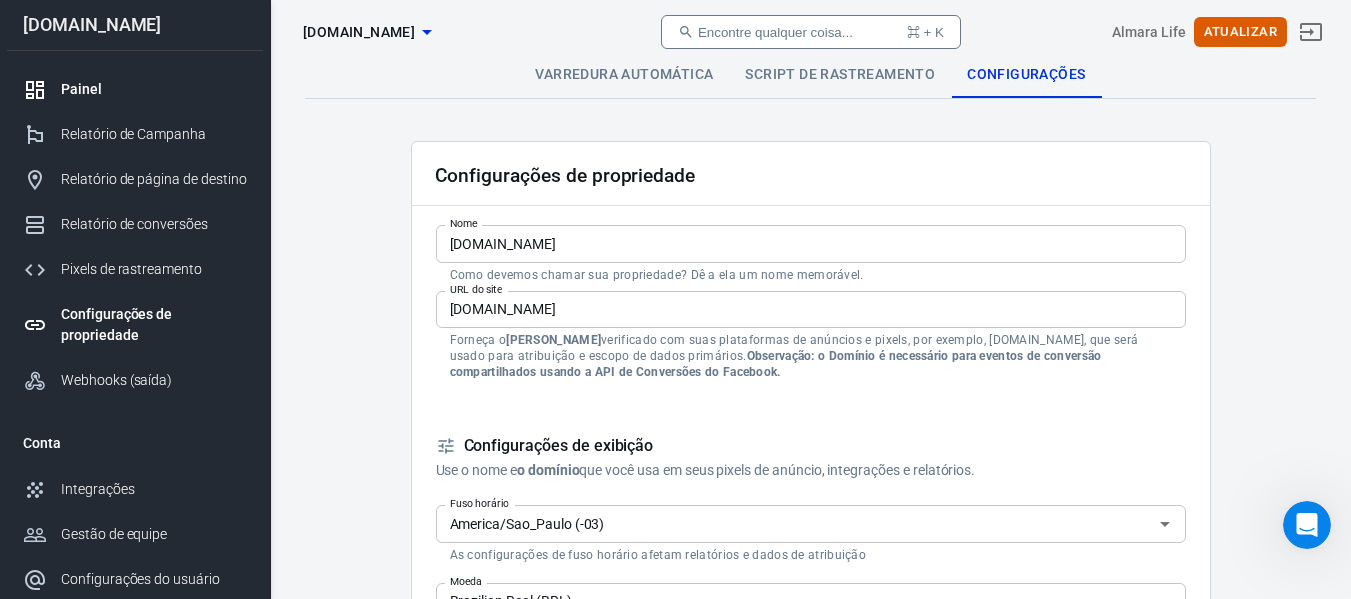 click on "Painel" at bounding box center (81, 89) 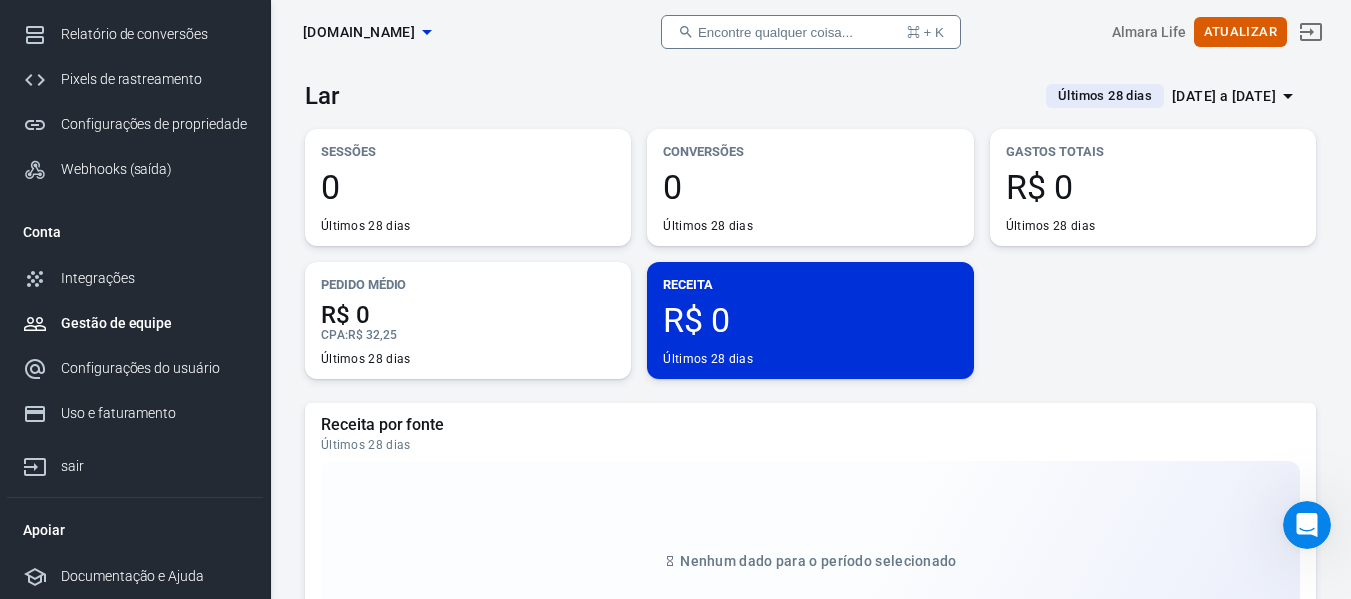 scroll, scrollTop: 190, scrollLeft: 0, axis: vertical 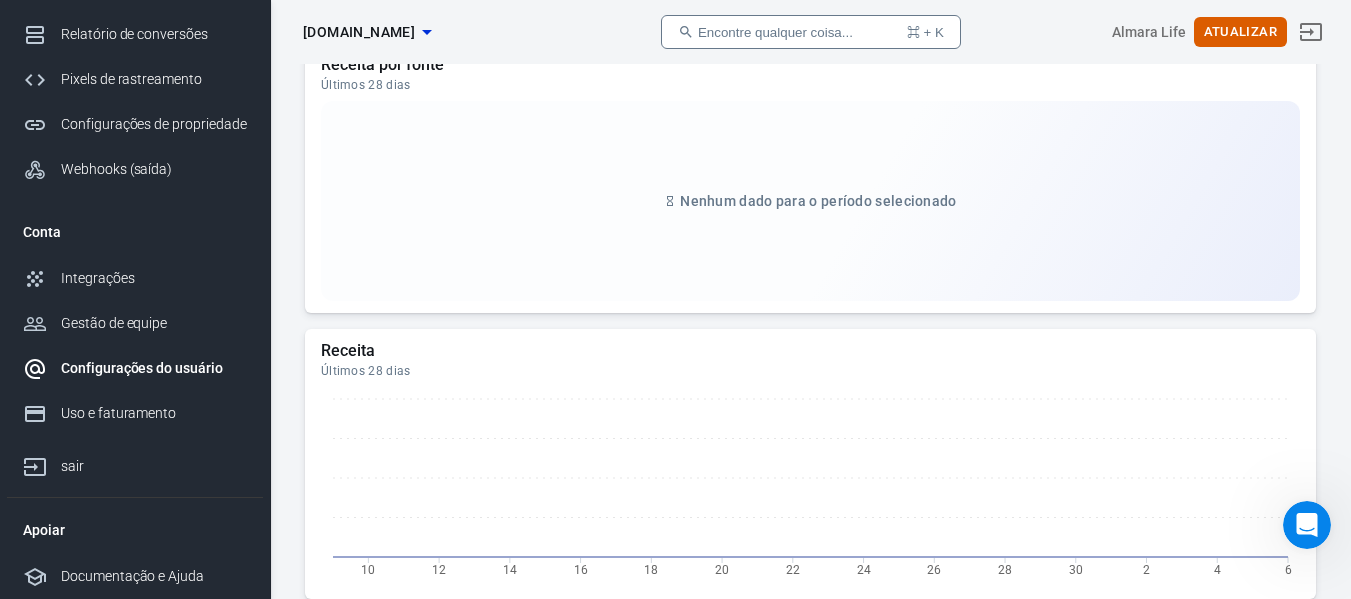click on "Configurações do usuário" at bounding box center [135, 368] 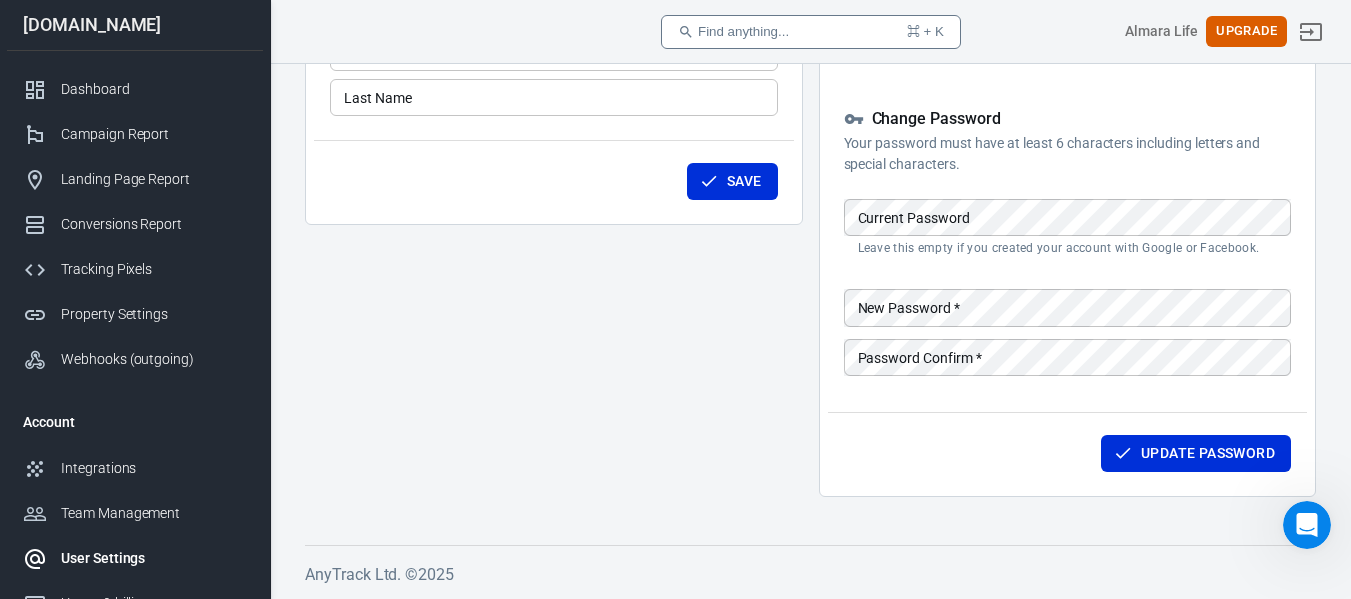 scroll, scrollTop: 267, scrollLeft: 0, axis: vertical 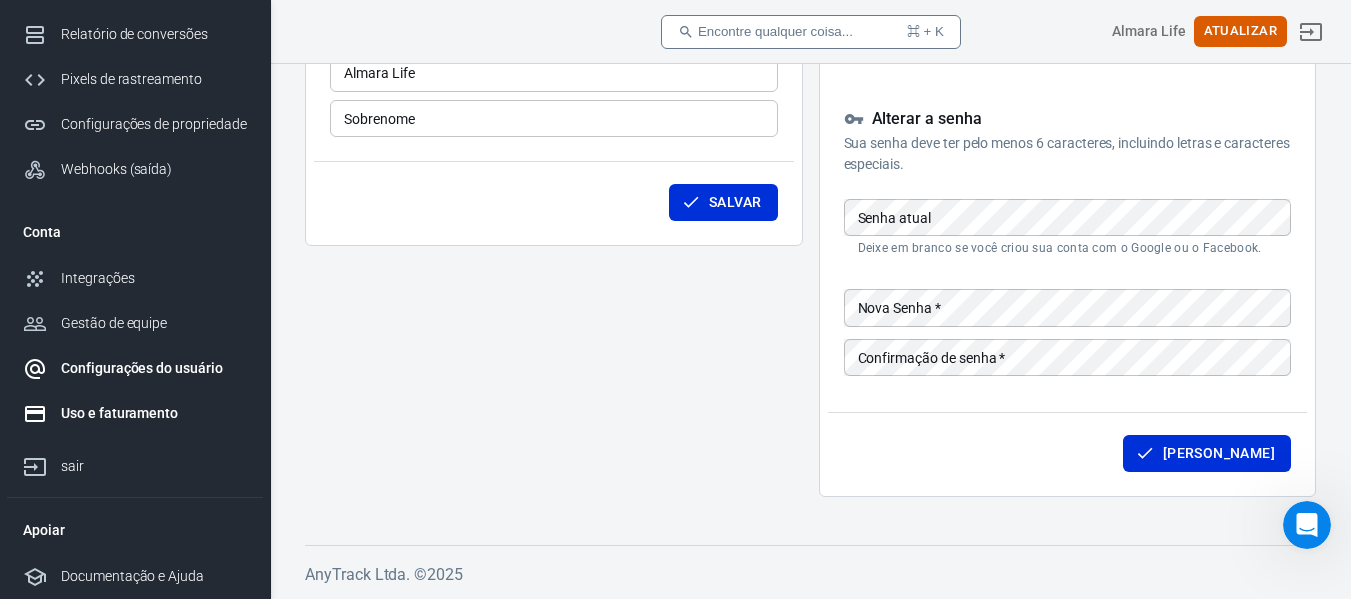 click on "Uso e faturamento" at bounding box center (119, 413) 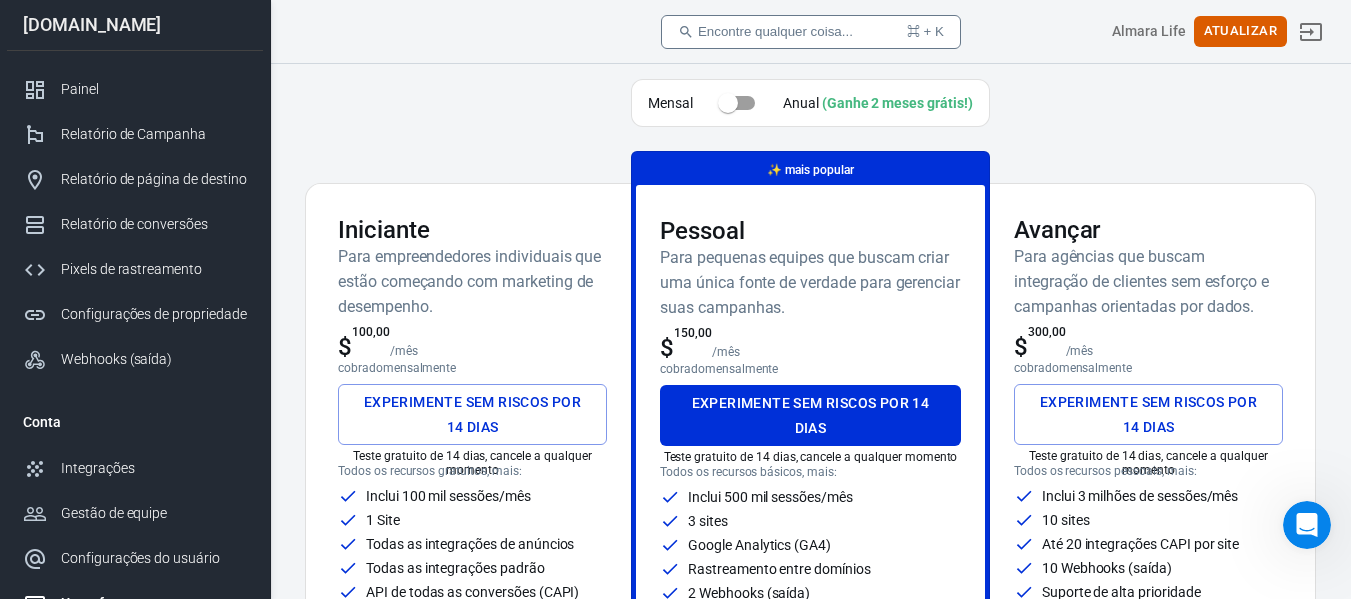 scroll, scrollTop: 0, scrollLeft: 0, axis: both 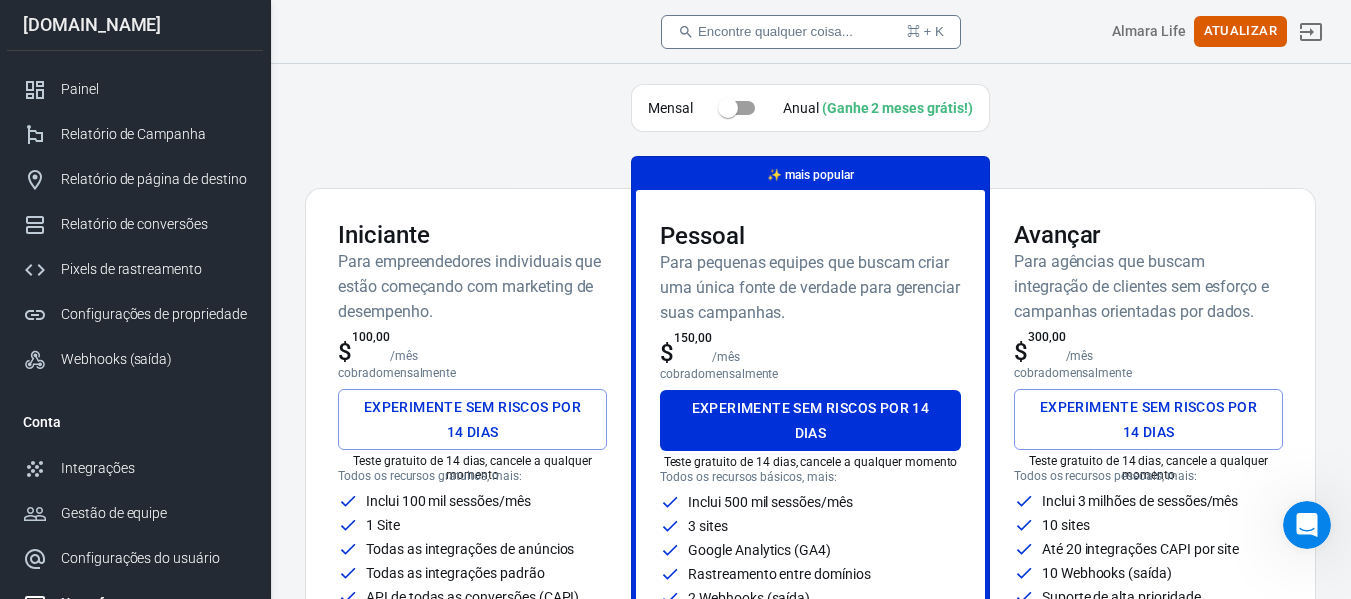 click at bounding box center [728, 108] 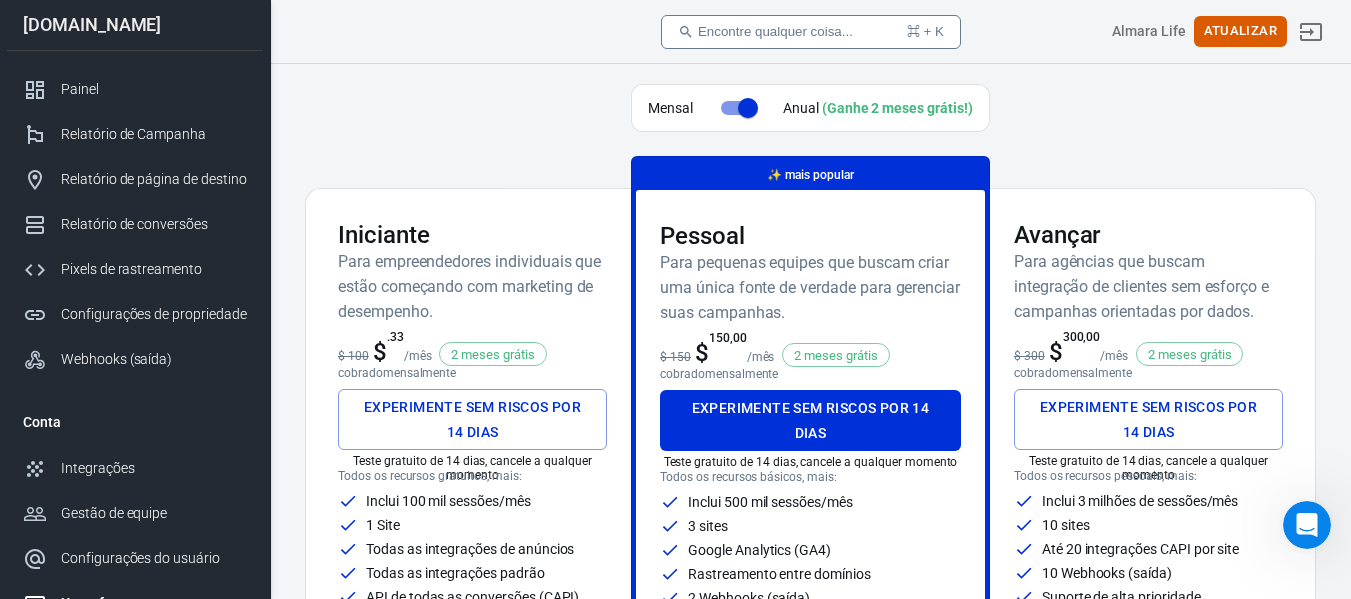 click at bounding box center [748, 108] 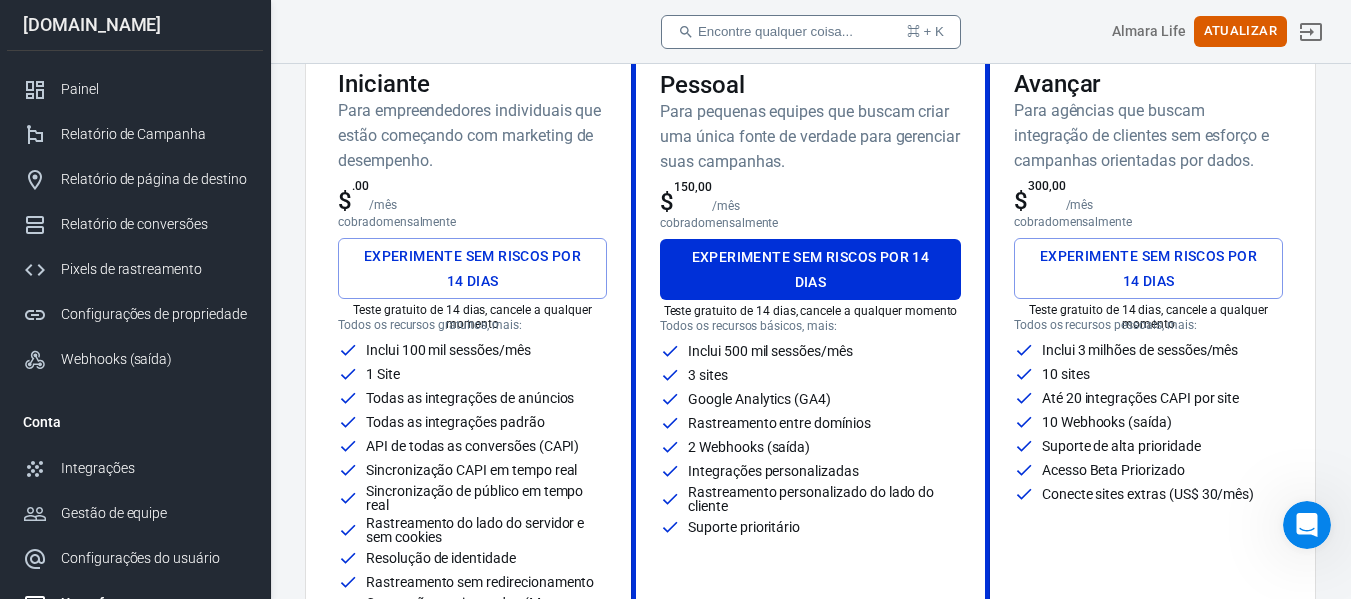 scroll, scrollTop: 0, scrollLeft: 0, axis: both 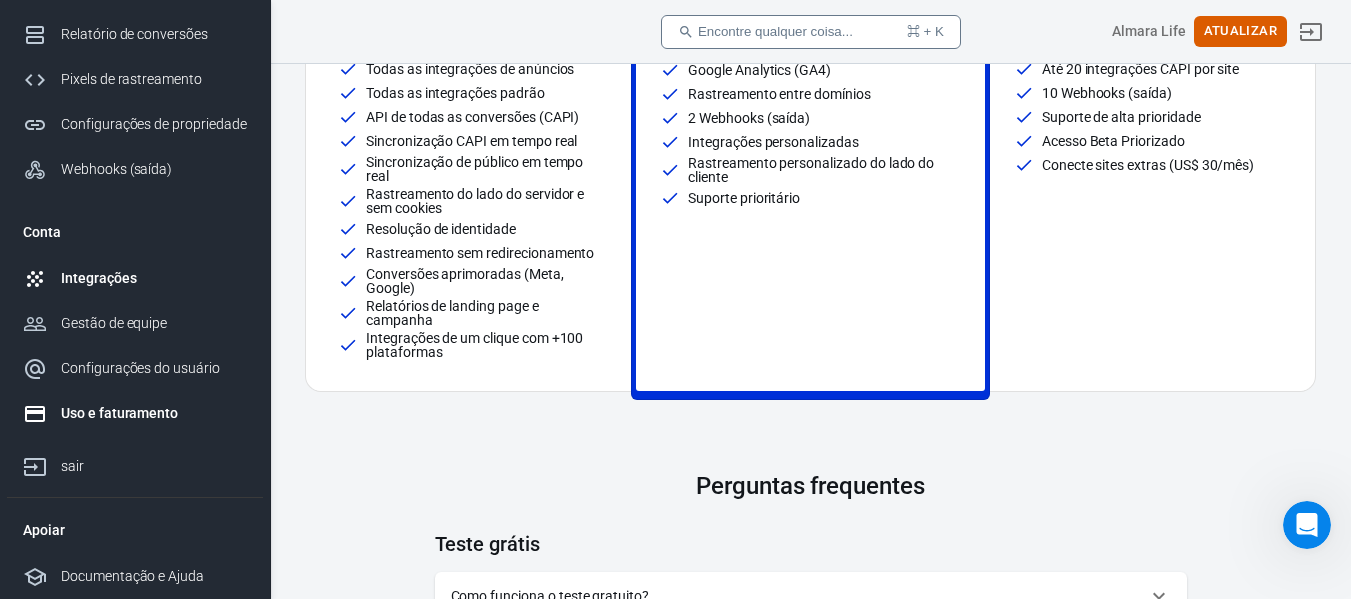 click on "Integrações" at bounding box center [154, 278] 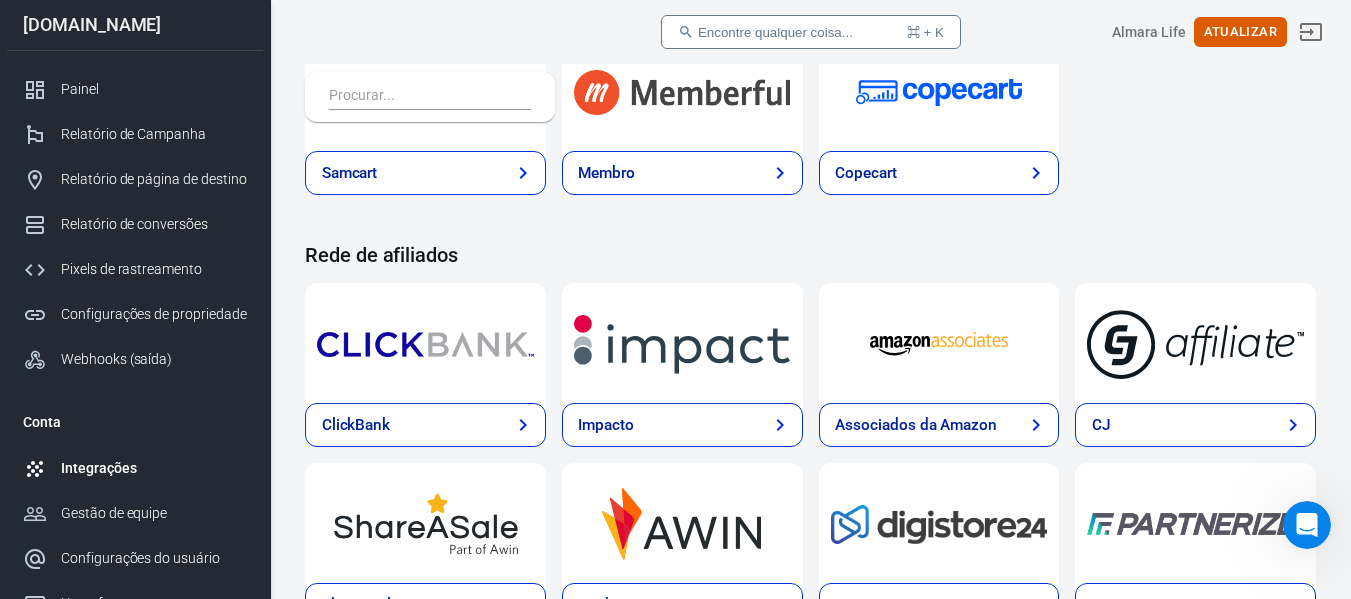 scroll, scrollTop: 0, scrollLeft: 0, axis: both 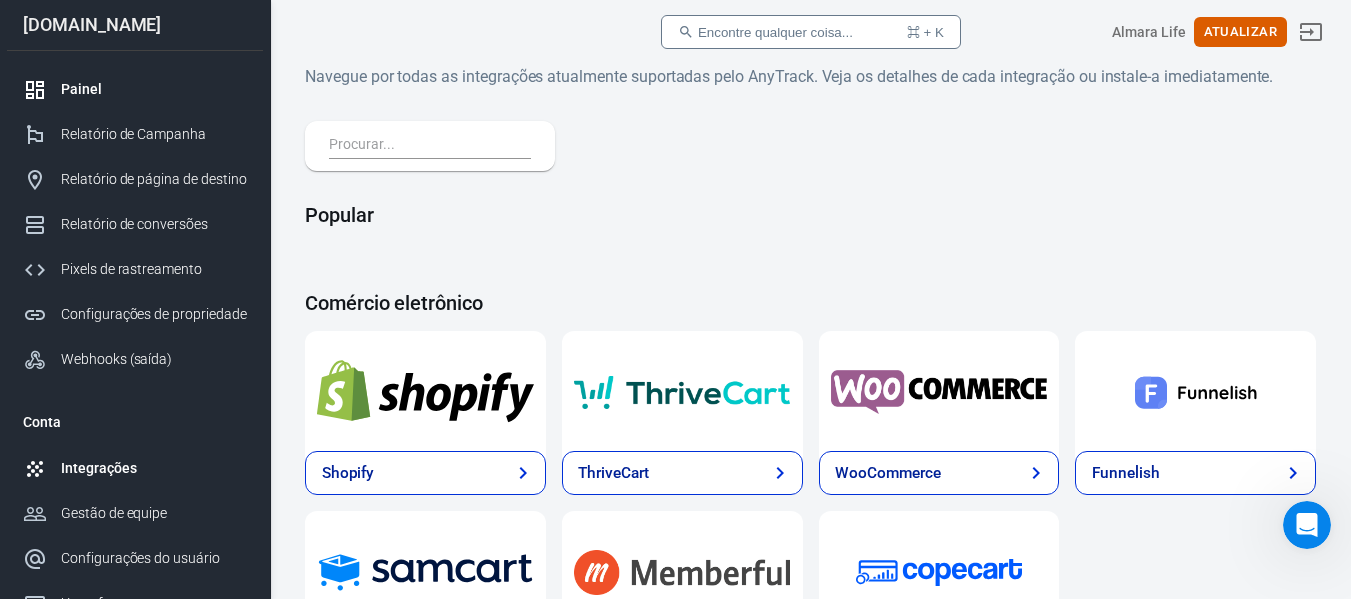 click on "Painel" at bounding box center (154, 89) 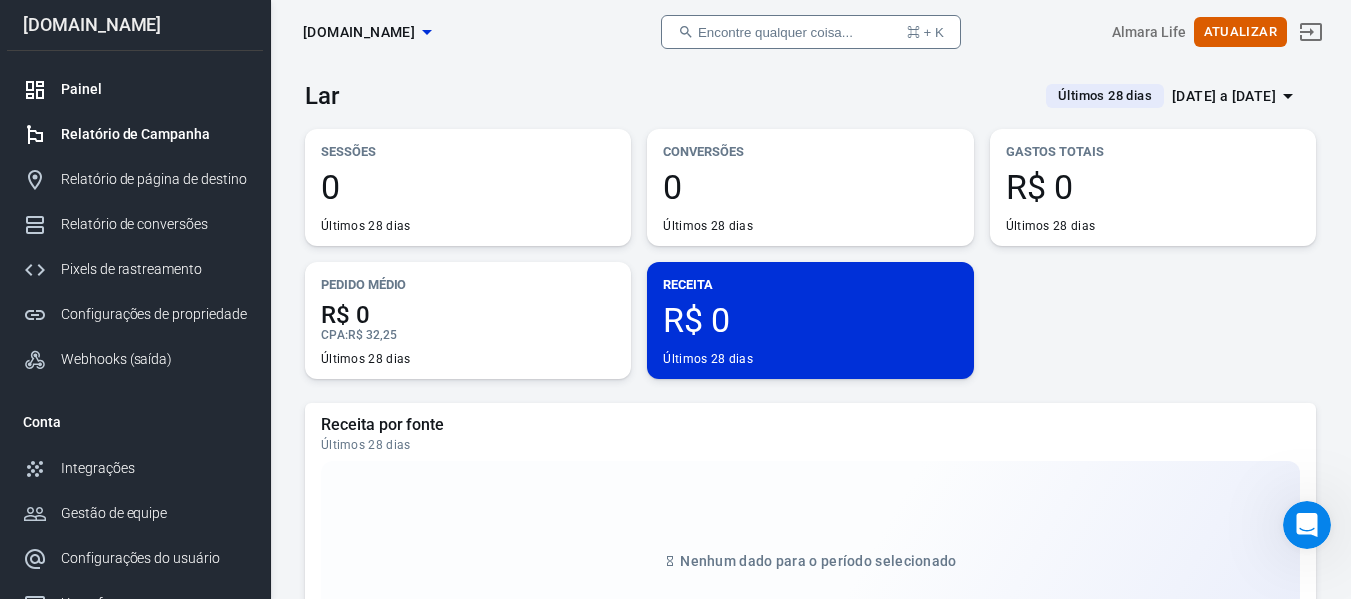 click on "Relatório de Campanha" at bounding box center [135, 134] 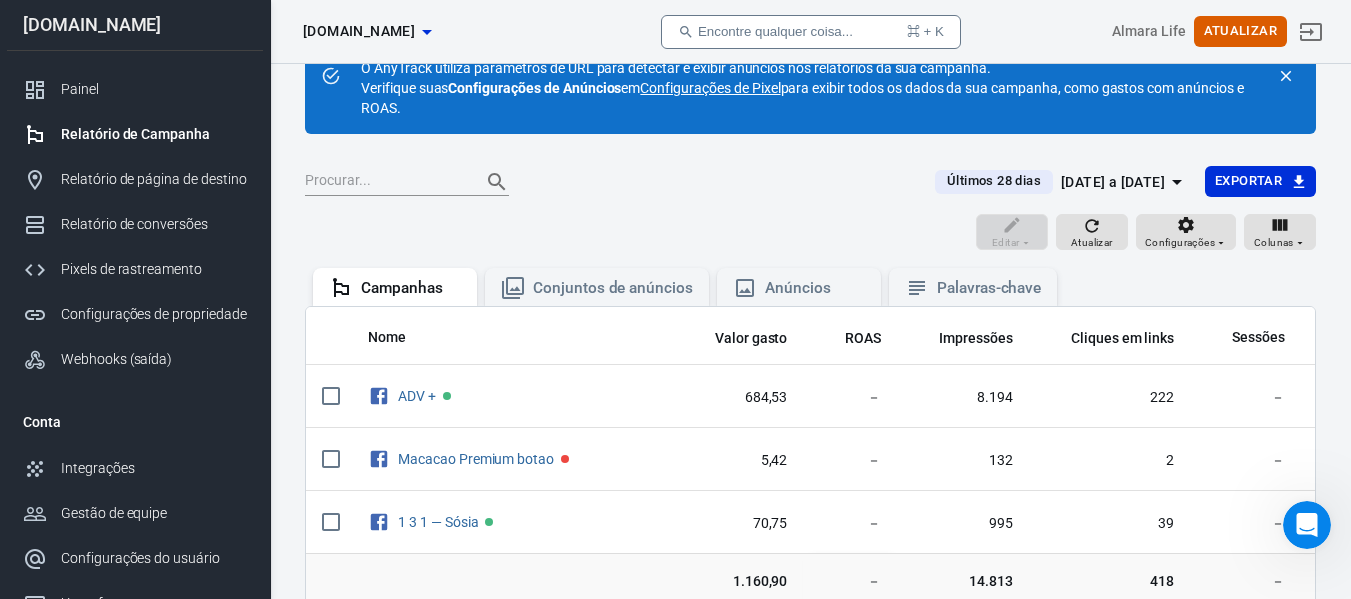 scroll, scrollTop: 120, scrollLeft: 0, axis: vertical 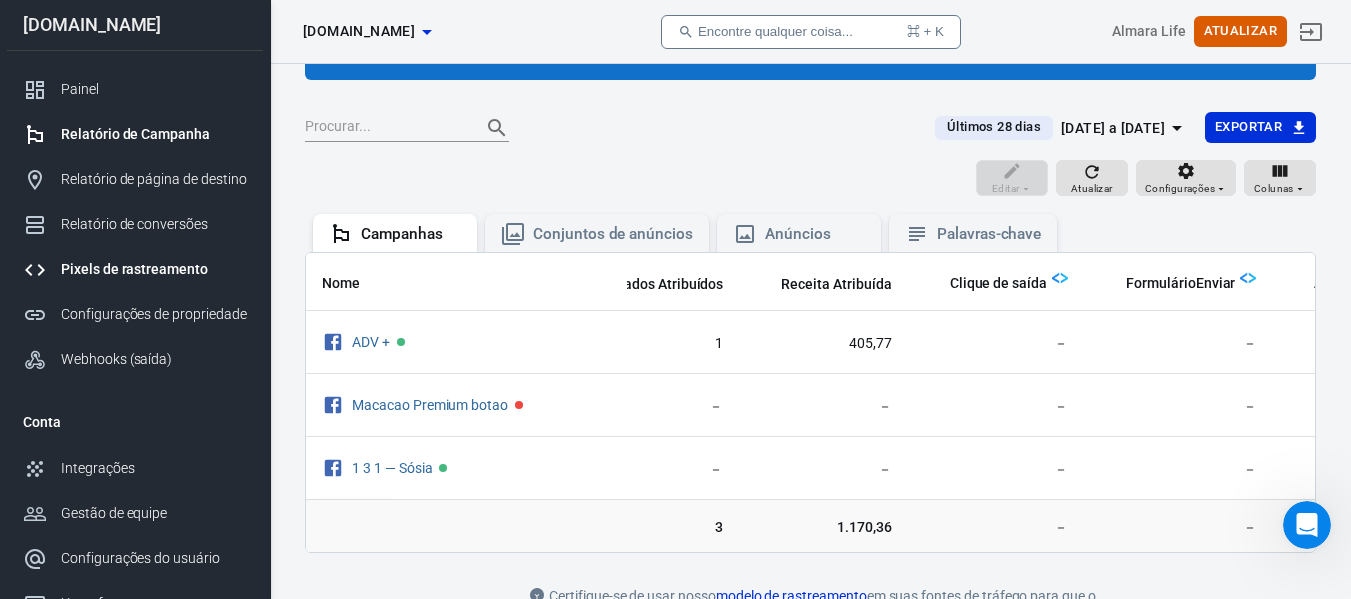 click on "Pixels de rastreamento" at bounding box center (134, 269) 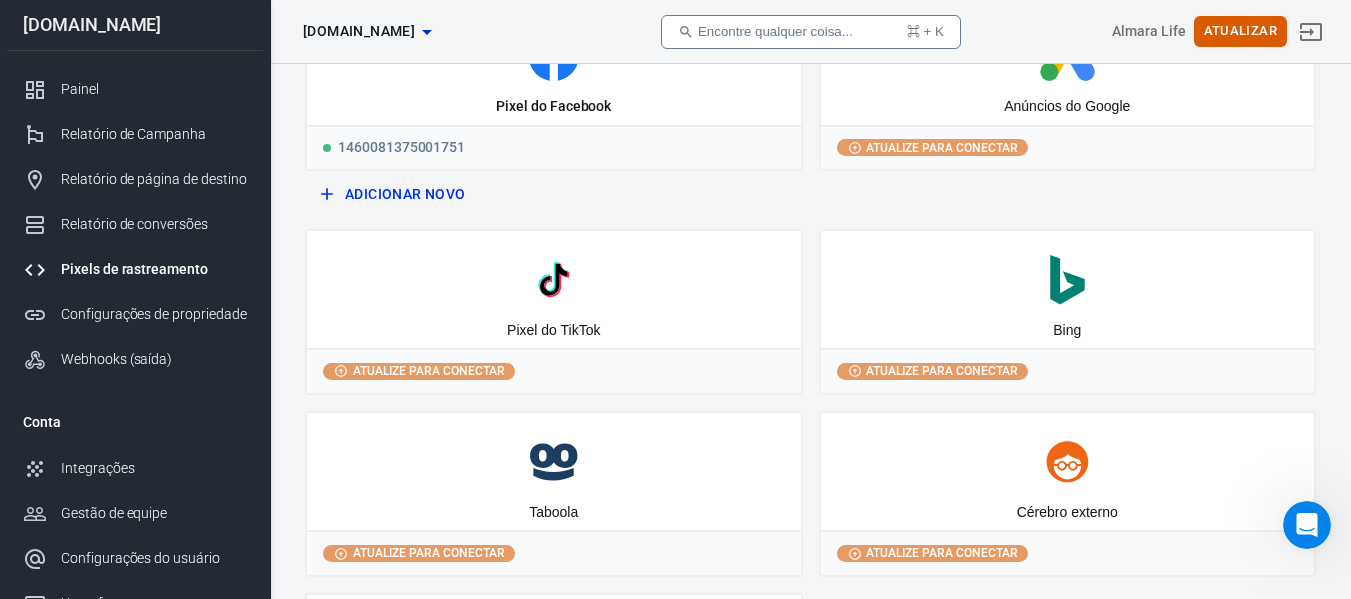scroll, scrollTop: 0, scrollLeft: 0, axis: both 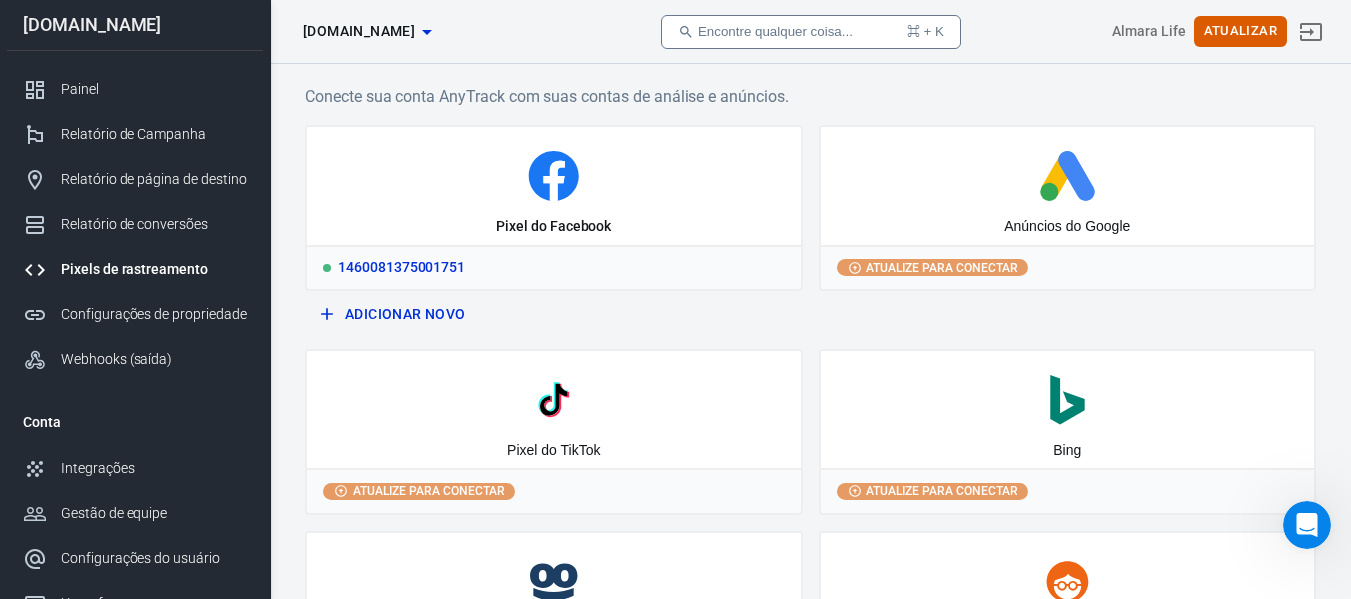 click on "Pixel do Facebook" at bounding box center [554, 186] 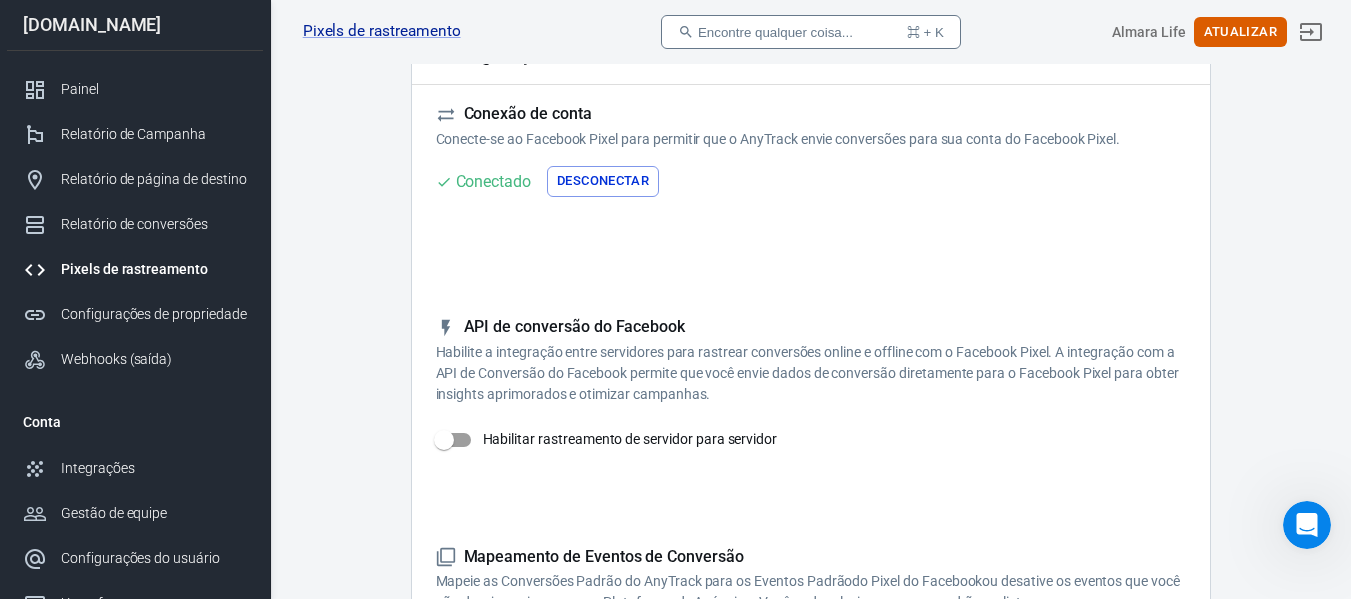 scroll, scrollTop: 0, scrollLeft: 0, axis: both 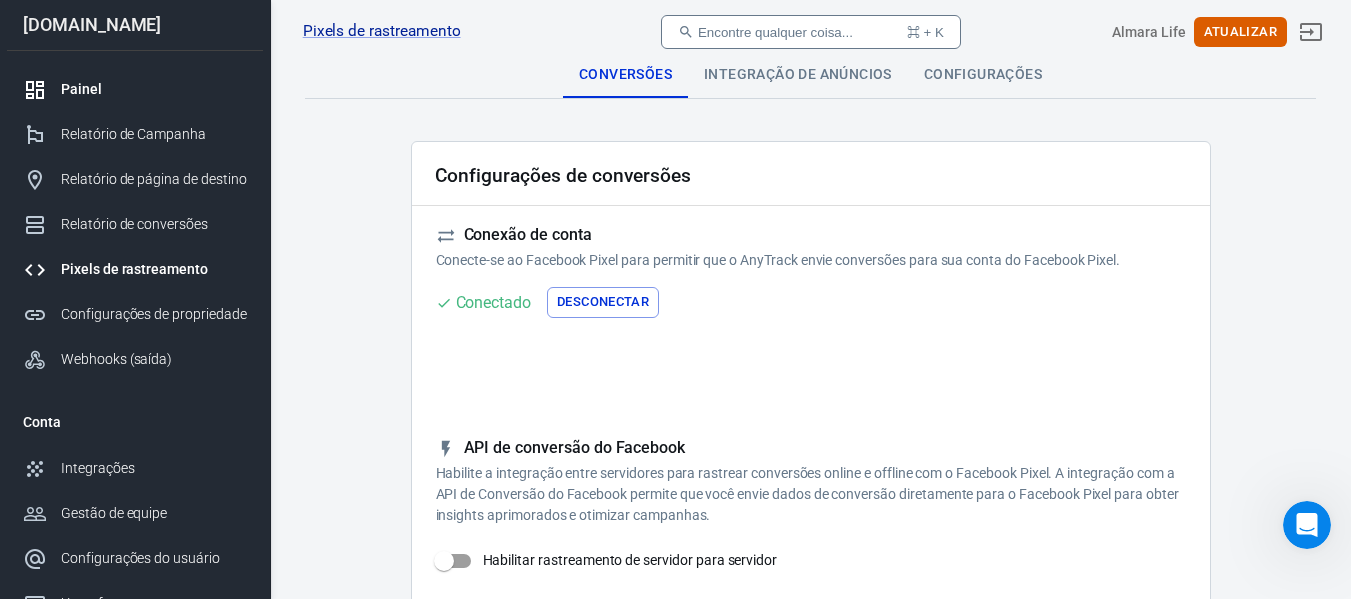 click on "Painel" at bounding box center [154, 89] 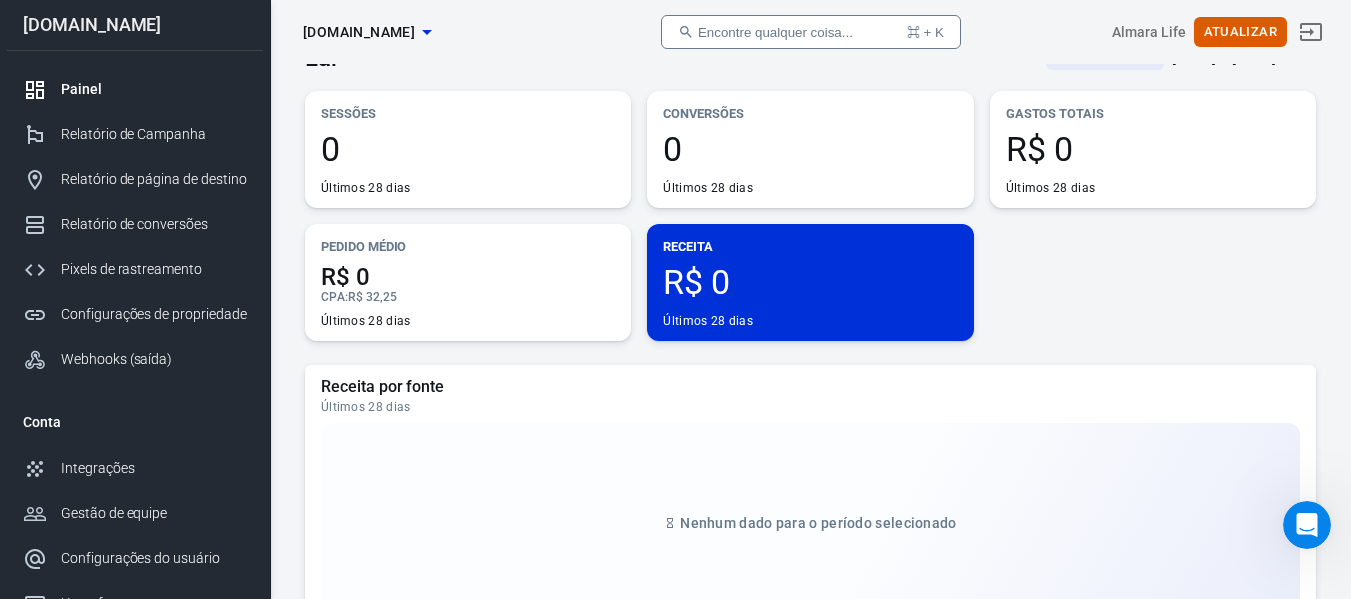 scroll, scrollTop: 0, scrollLeft: 0, axis: both 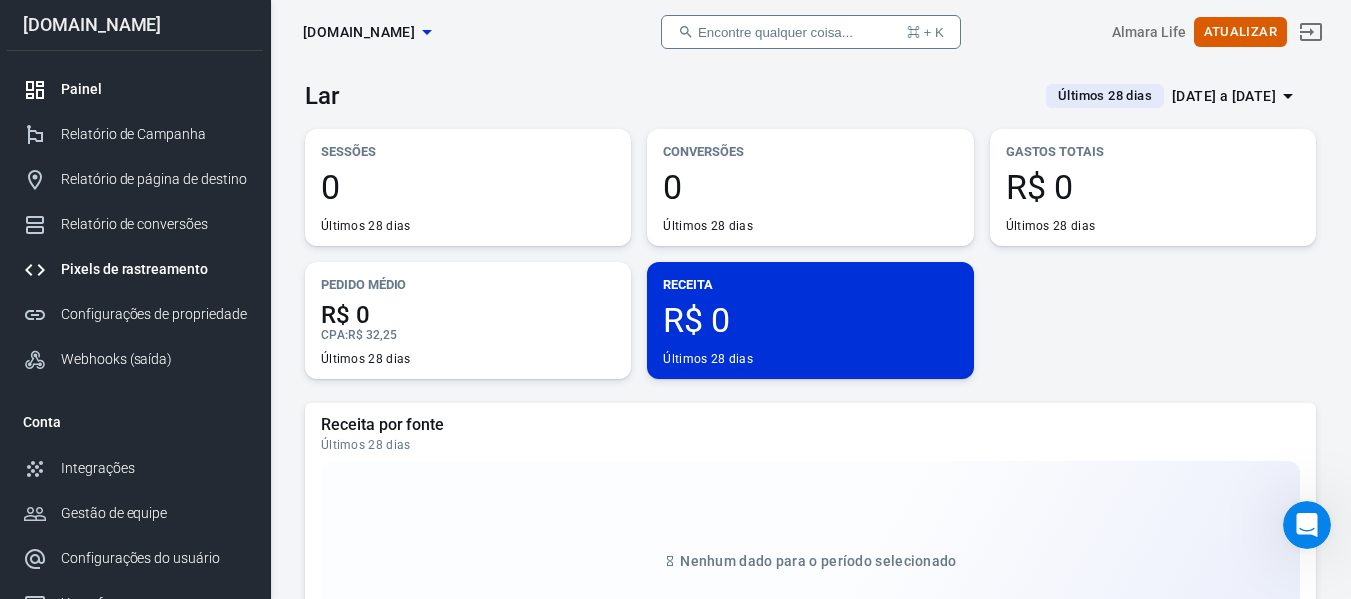 click on "Pixels de rastreamento" at bounding box center [135, 269] 